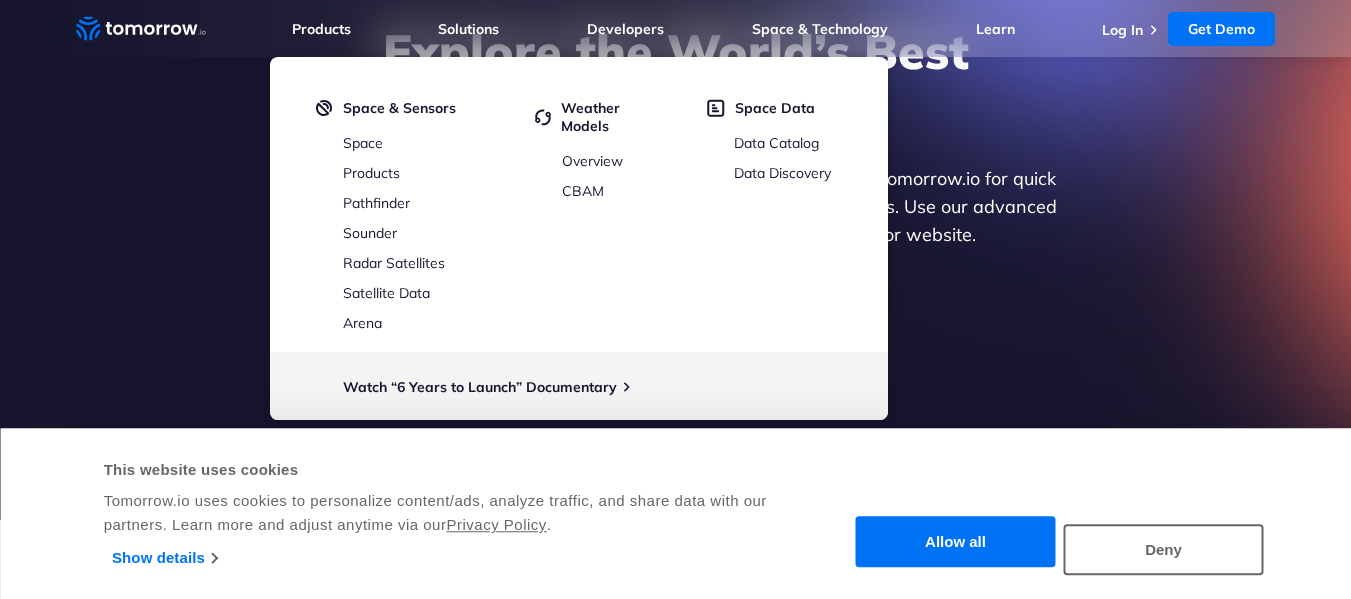 scroll, scrollTop: 0, scrollLeft: 0, axis: both 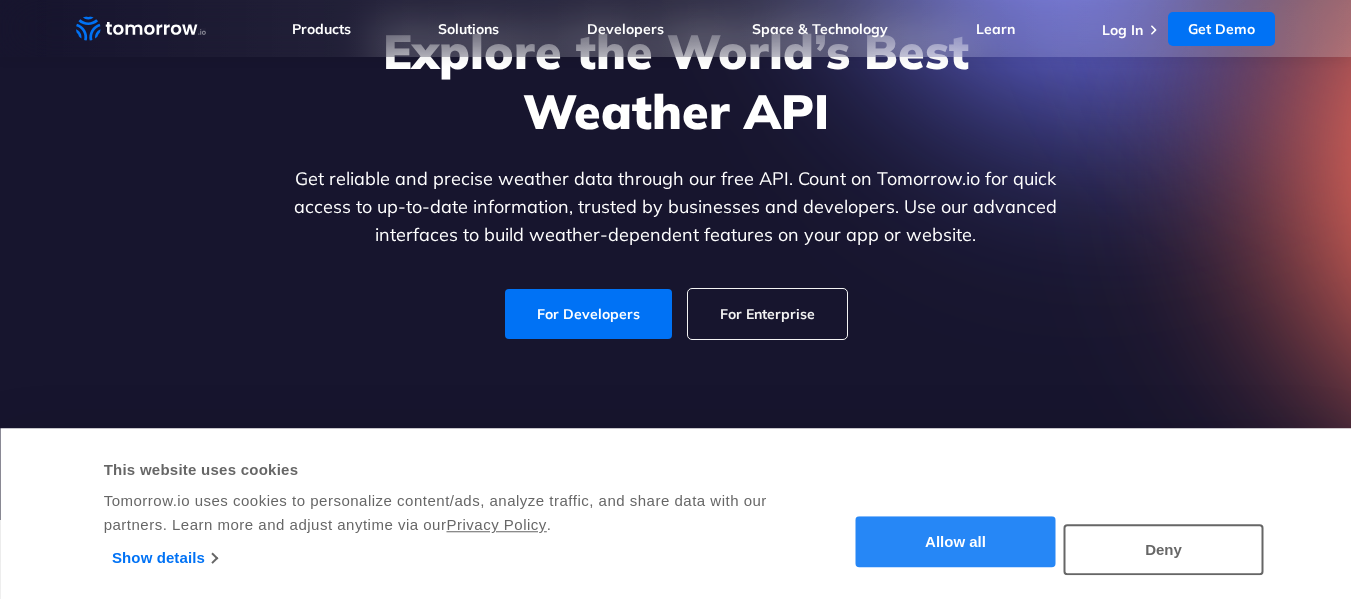 click on "Allow all" at bounding box center [956, 542] 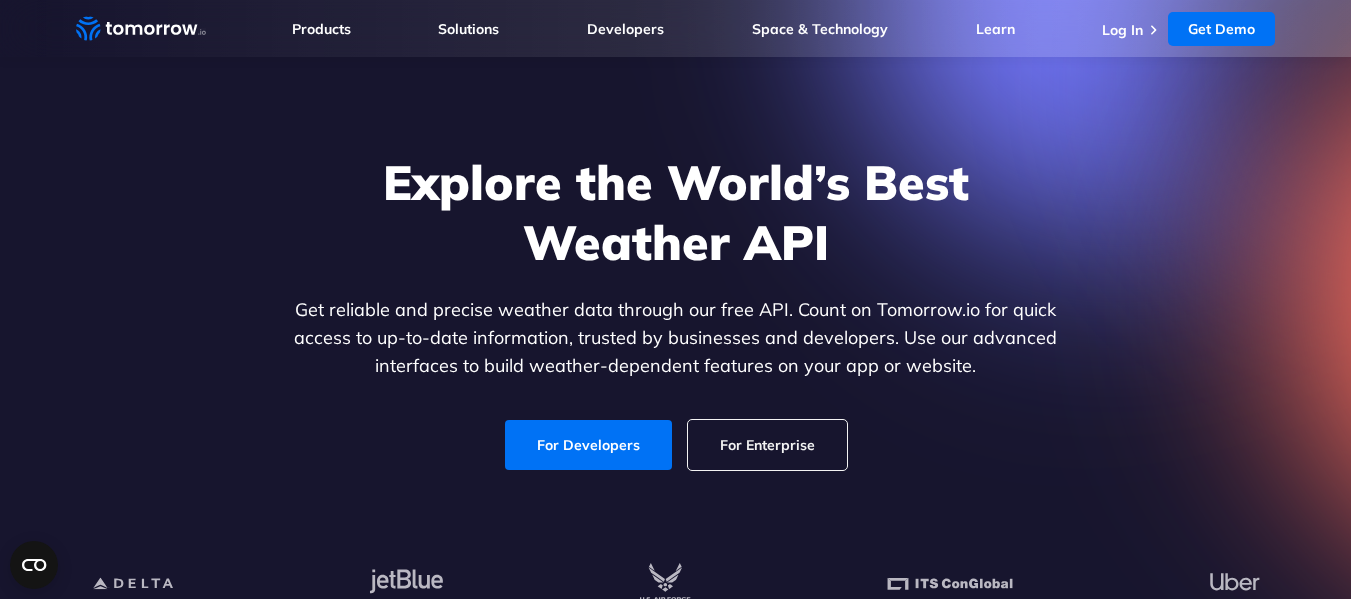 scroll, scrollTop: 67, scrollLeft: 0, axis: vertical 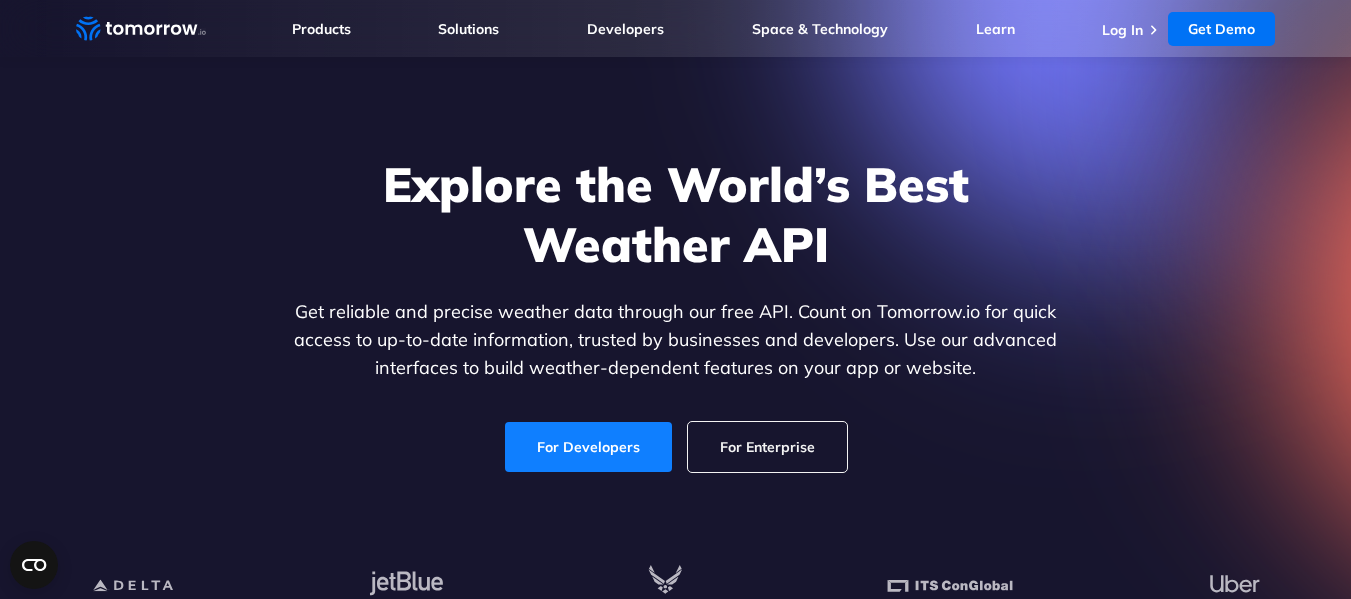 click on "For Developers" at bounding box center [588, 447] 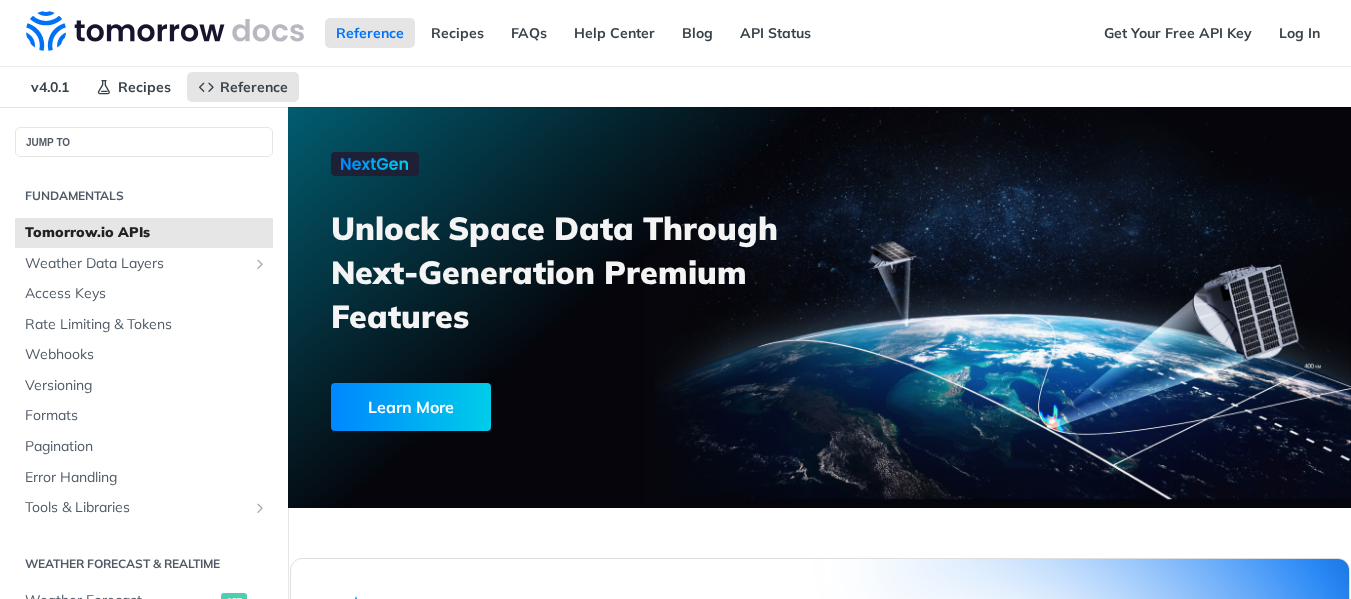 scroll, scrollTop: 0, scrollLeft: 0, axis: both 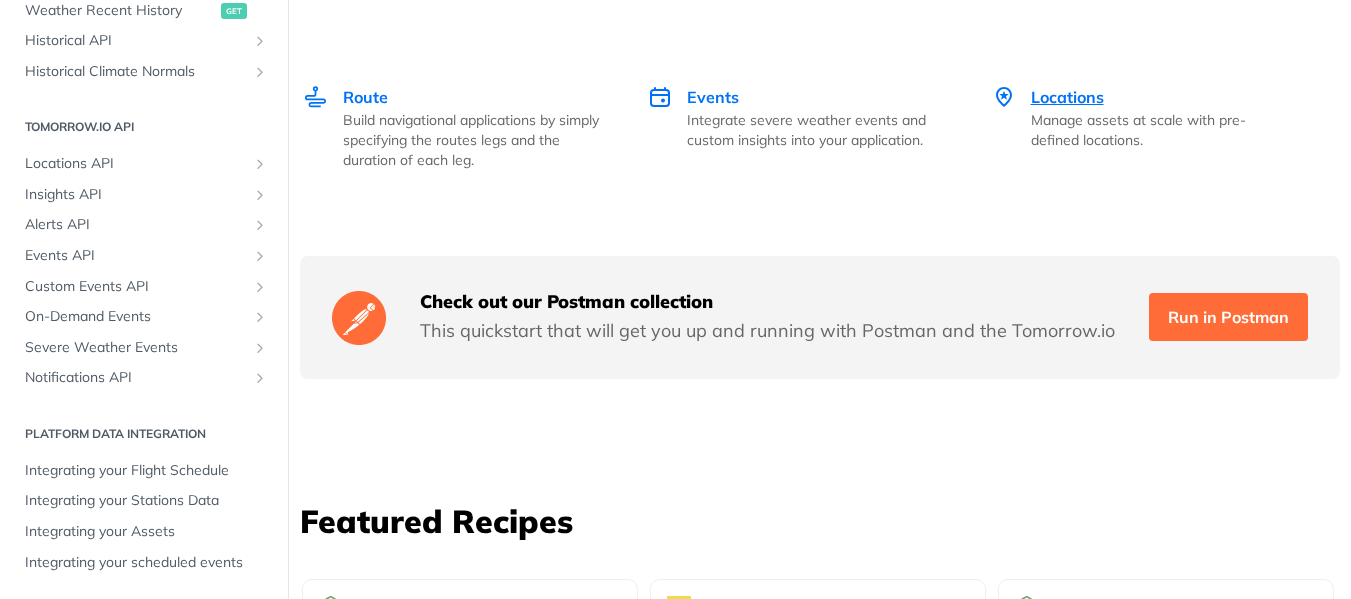click on "Manage assets at scale with pre-defined locations." at bounding box center [1161, 130] 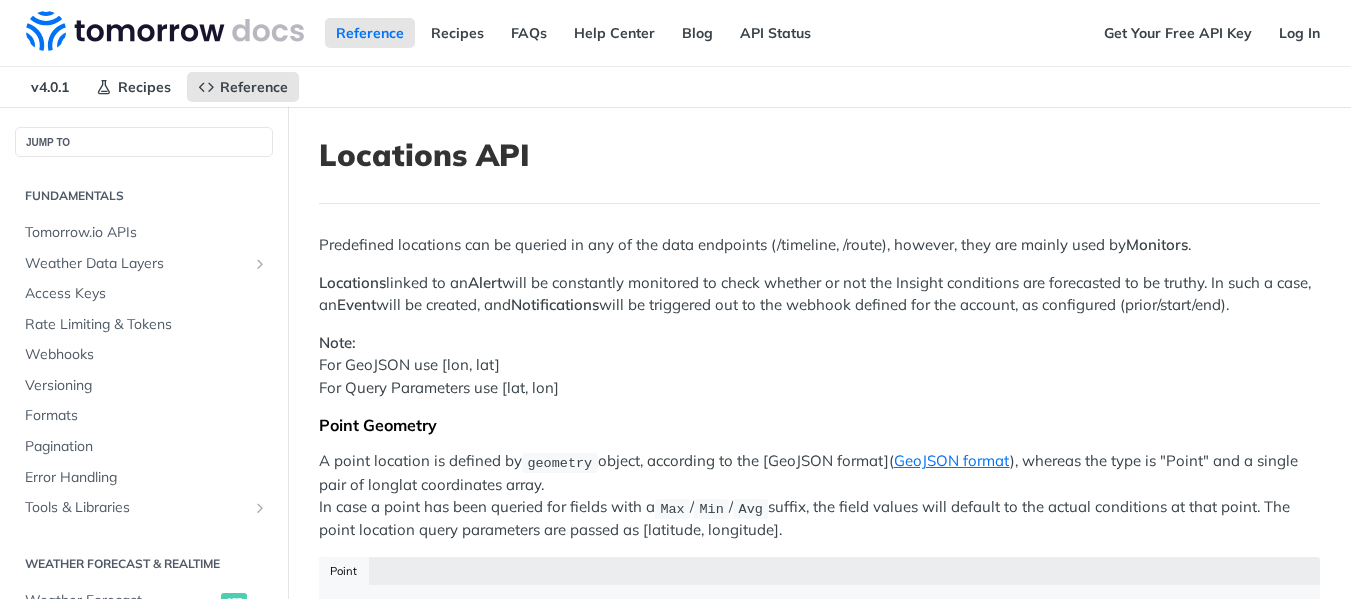 scroll, scrollTop: 0, scrollLeft: 0, axis: both 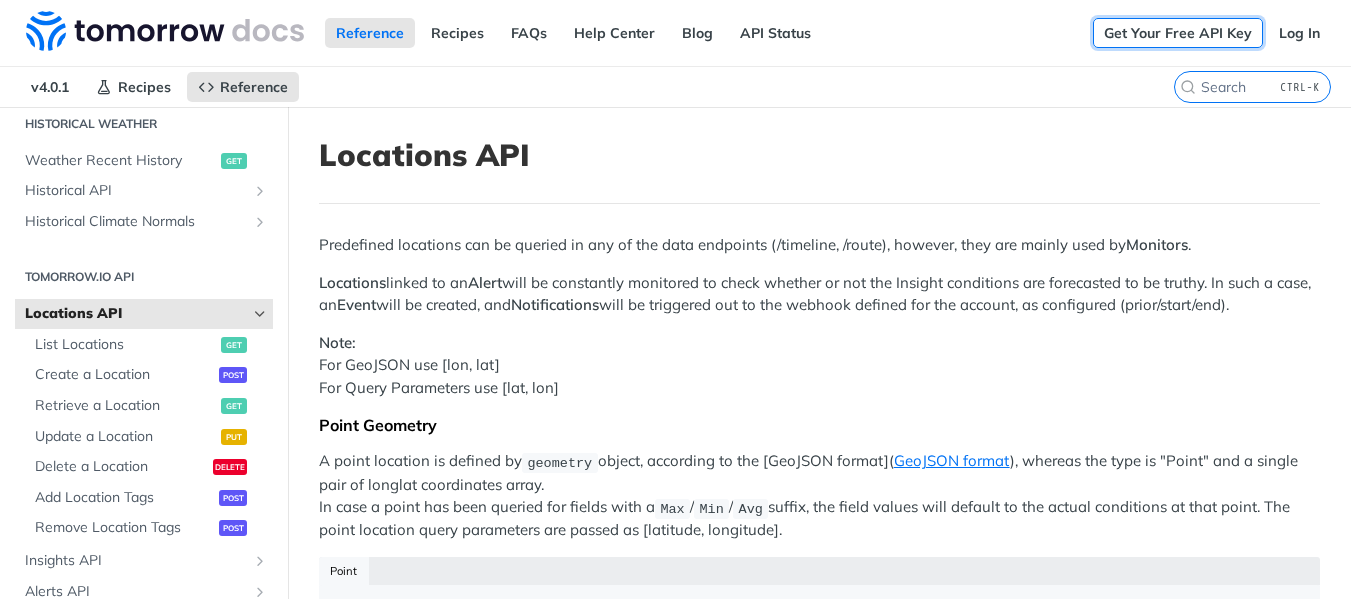 click on "Get Your Free API Key" at bounding box center [1178, 33] 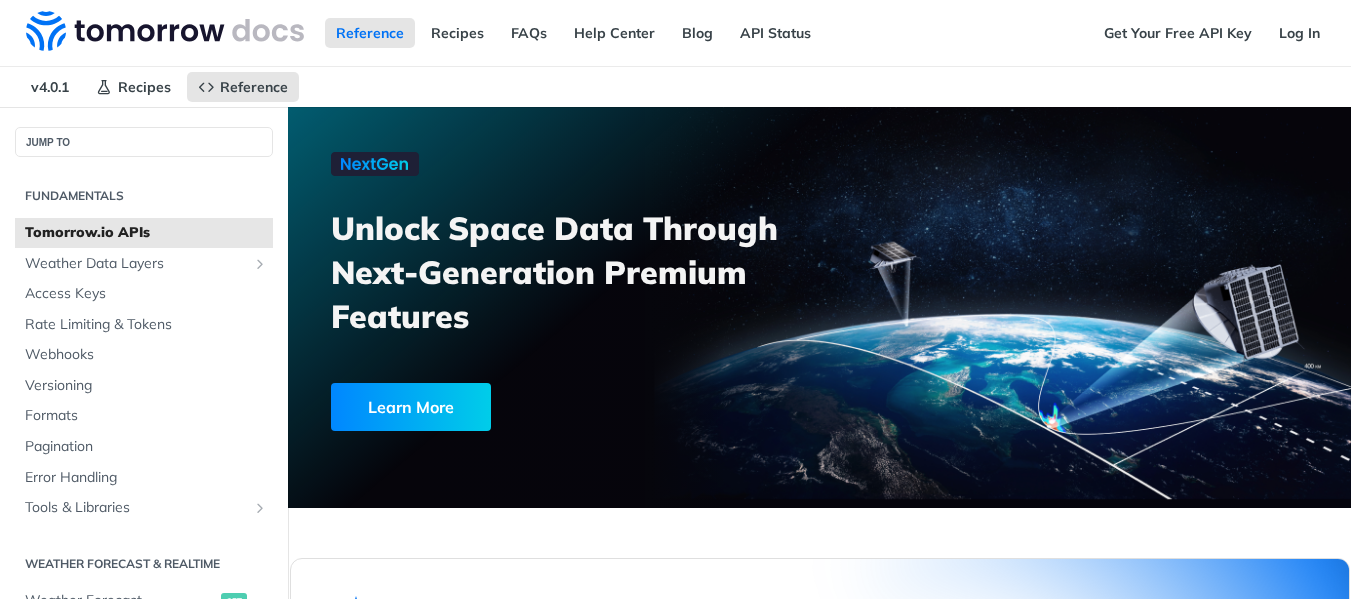 scroll, scrollTop: 0, scrollLeft: 0, axis: both 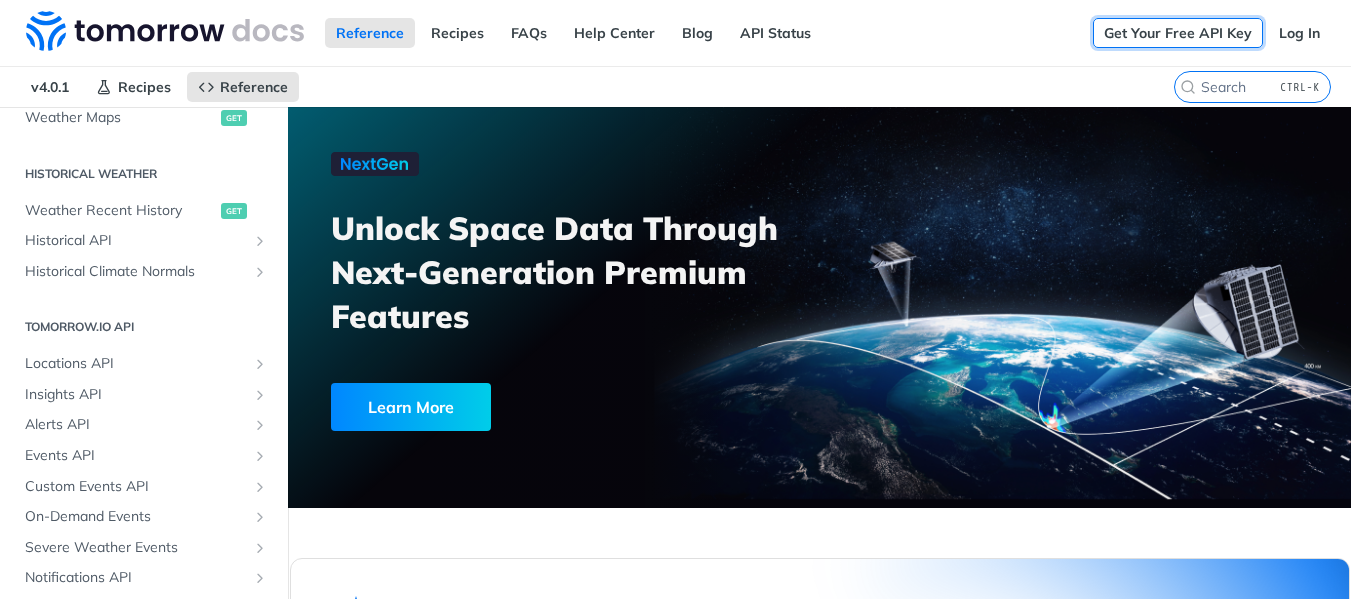 click on "Get Your Free API Key" at bounding box center (1178, 33) 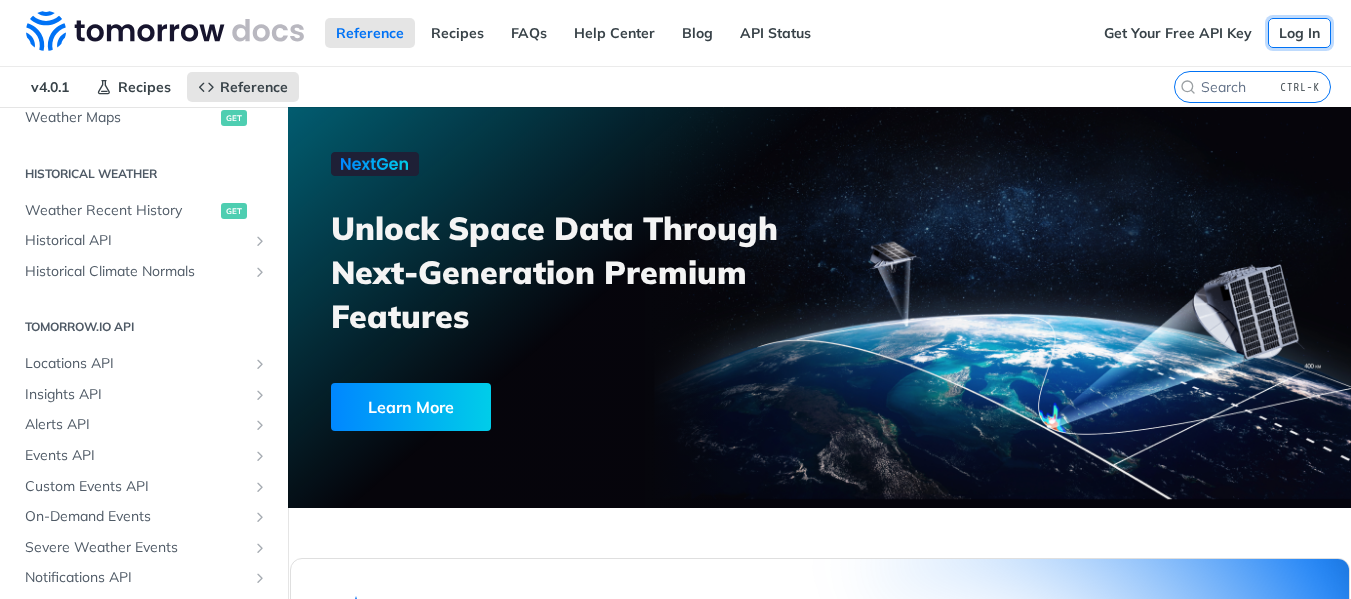 click on "Log In" at bounding box center (1299, 33) 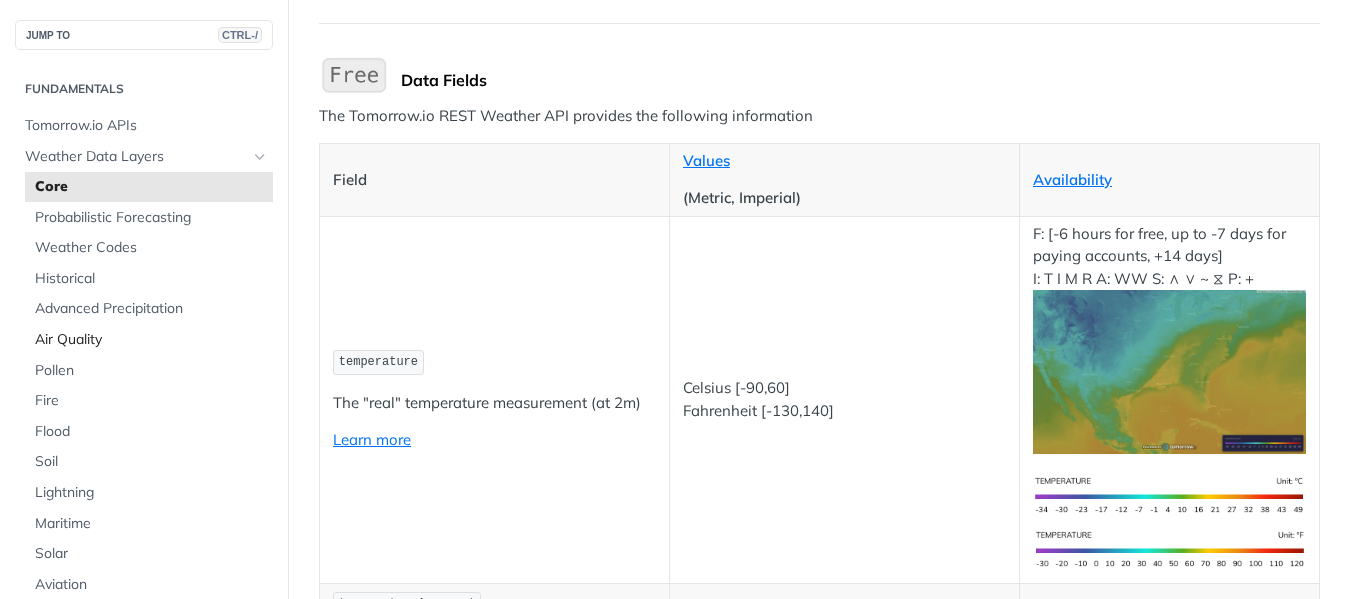 scroll, scrollTop: 0, scrollLeft: 0, axis: both 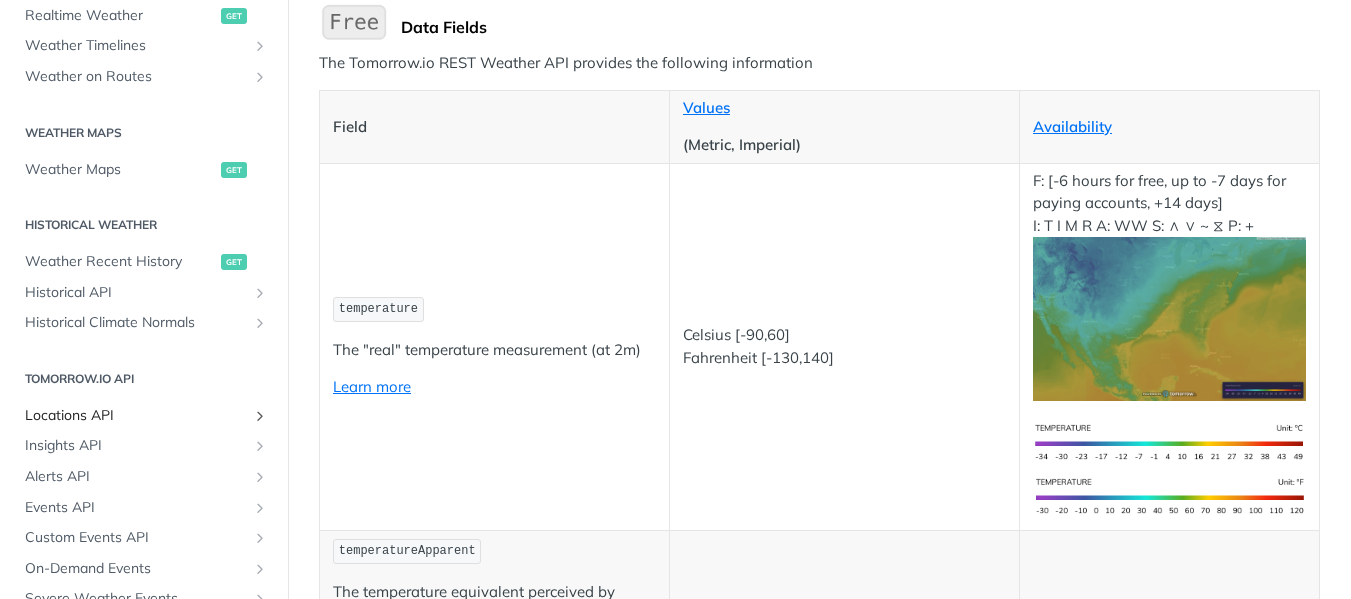 click on "Locations API" at bounding box center [136, 416] 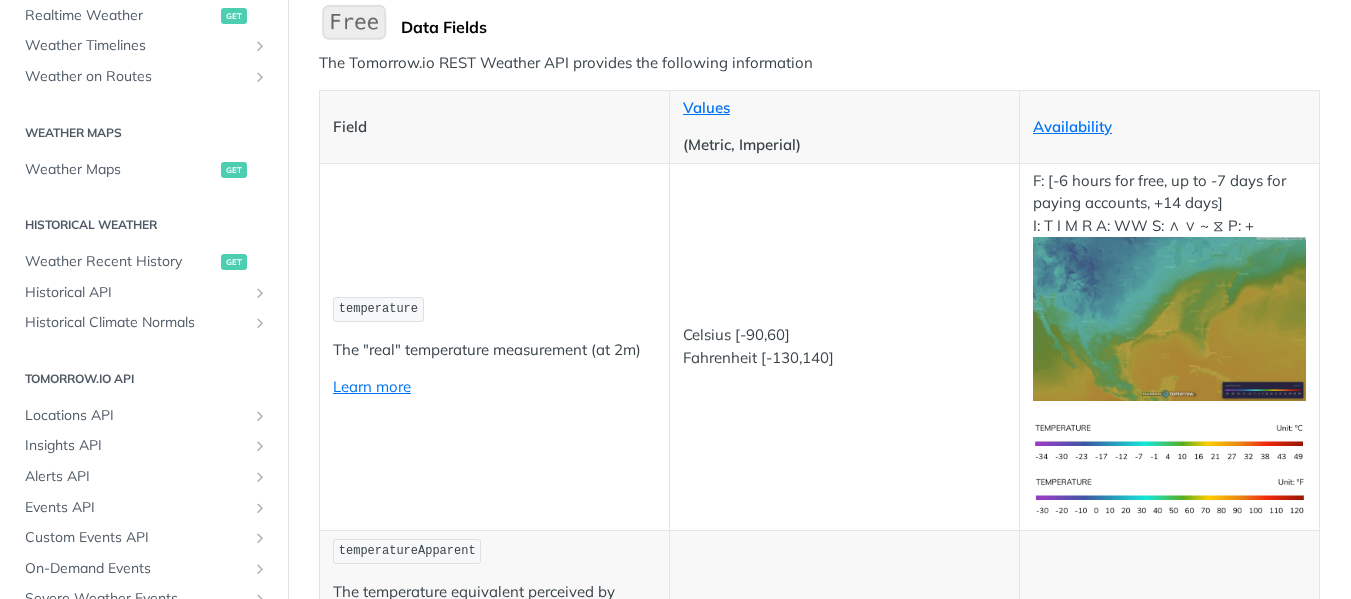 scroll, scrollTop: 508, scrollLeft: 0, axis: vertical 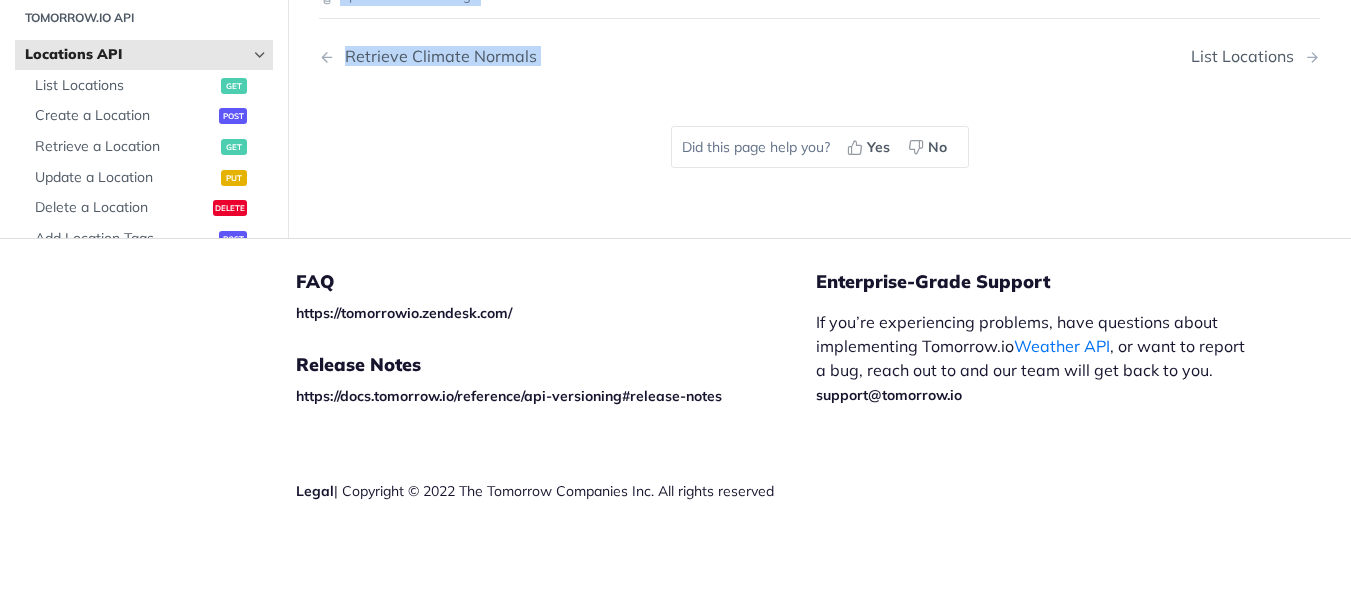 drag, startPoint x: 318, startPoint y: 150, endPoint x: 1021, endPoint y: 80, distance: 706.47644 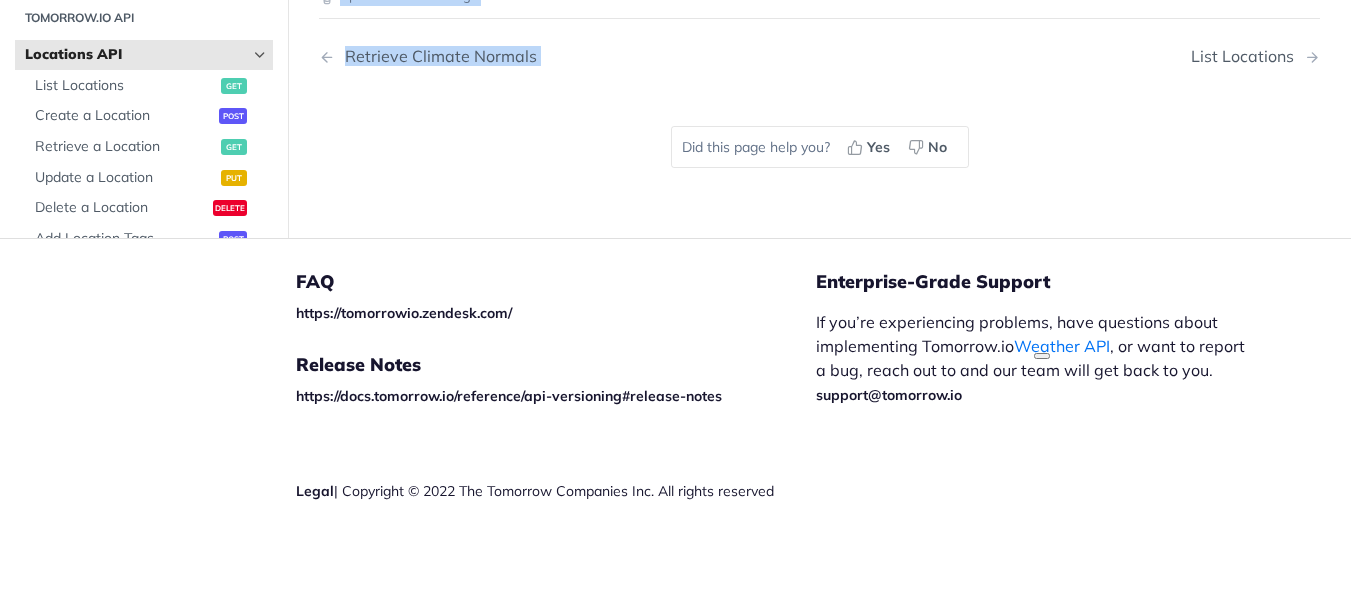 copy on "Locations API Predefined locations can be queried in any of the data endpoints (/timeline, /route), however, they are mainly used by  Monitors .
Locations  linked to an  Alert  will be constantly monitored to check whether or not the Insight conditions are forecasted to be truthy. In such a case, an  Event  will be created, and  Notifications  will be triggered out to the webhook defined for the account, as configured (prior/start/end).
Note:
For GeoJSON use [lon, lat]
For Query Parameters use [lat, lon]
Point Geometry
A point location is defined by  geometry  object, according to the [GeoJSON format](  GeoJSON format ), whereas the type is "Point" and a single pair of longlat coordinates array.
In case a point has been queried for fields with a  Max / Min / Avg  suffix, the field values will default to the actual conditions at that point. The point location query parameters are passed as [latitude, longitude].
Point {
"type" :   "Point" ,
"coordinates" :   [ 125.6 ,   10.1 ]
}
Po..." 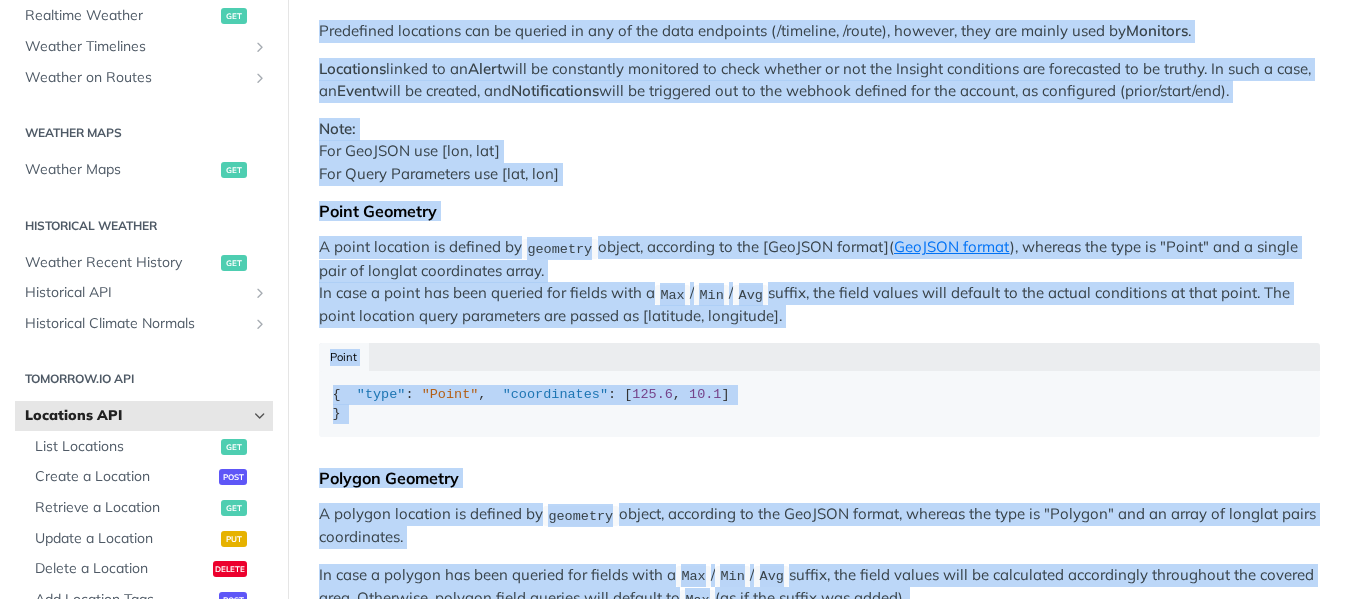 scroll, scrollTop: 189, scrollLeft: 0, axis: vertical 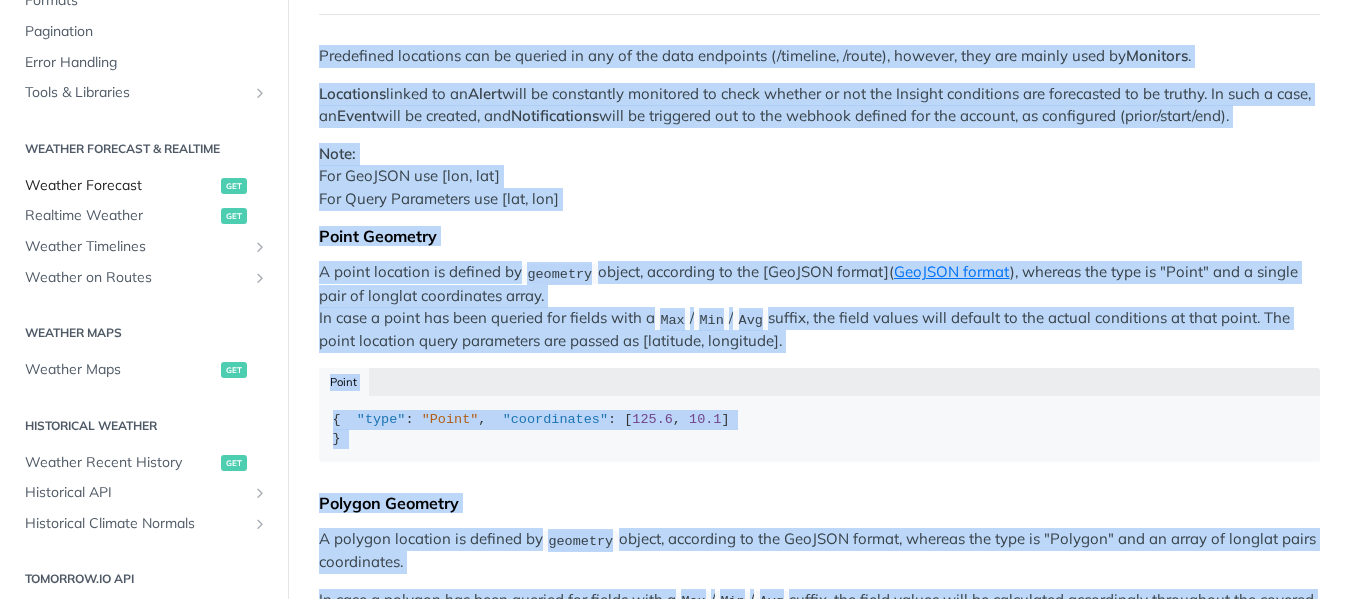 click on "Weather Forecast" at bounding box center (120, 186) 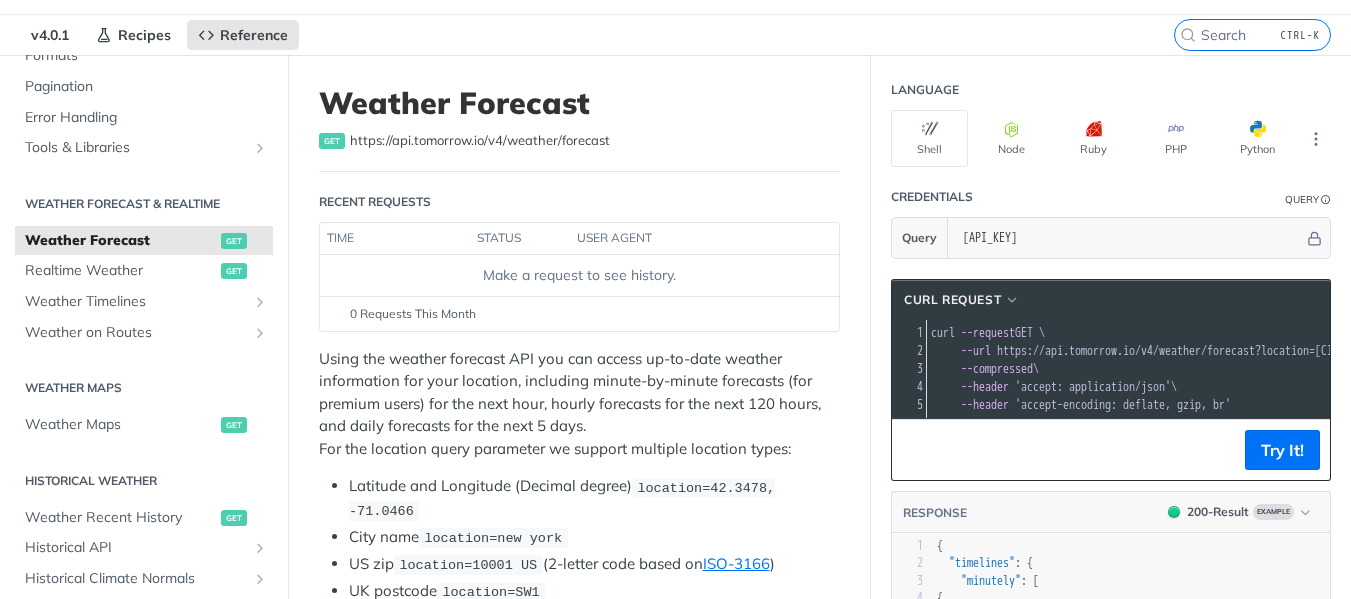 scroll, scrollTop: 33, scrollLeft: 0, axis: vertical 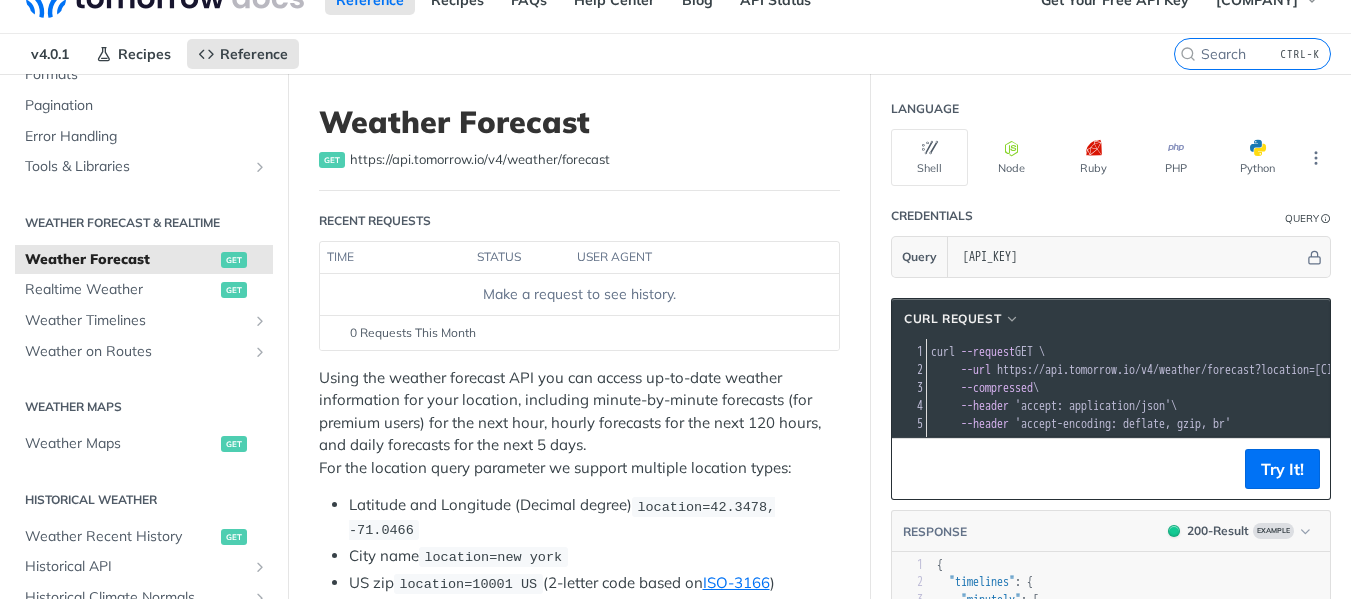 click on "Weather Forecast" at bounding box center (579, 122) 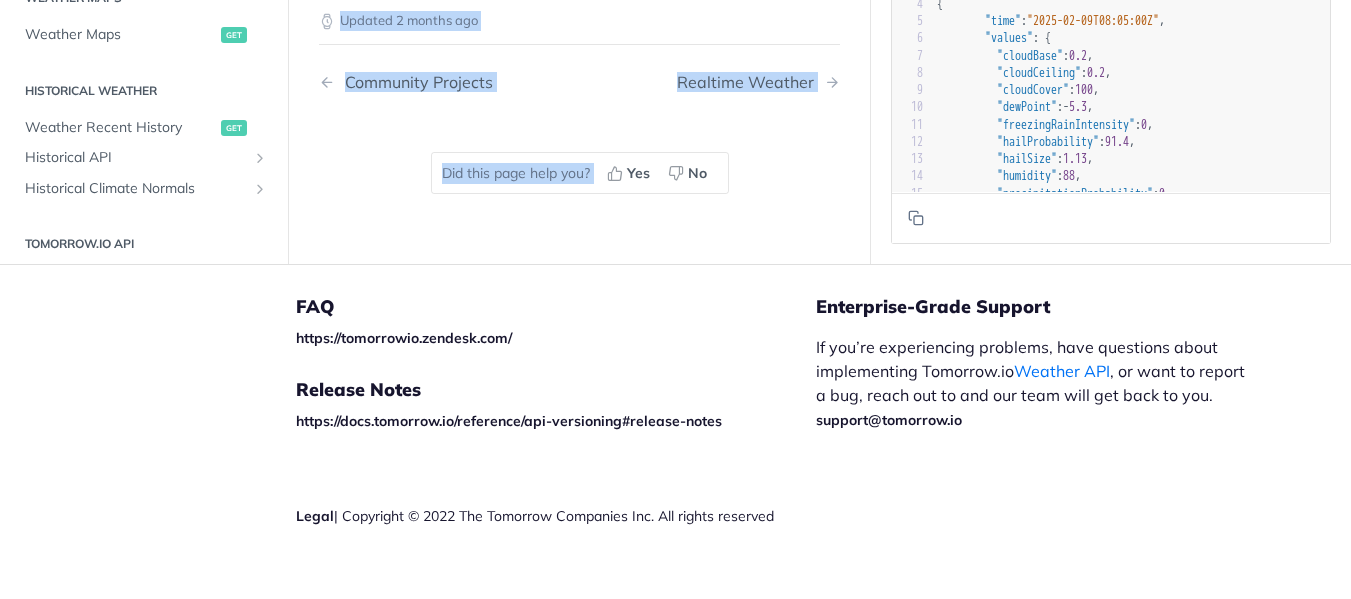 scroll, scrollTop: 2351, scrollLeft: 0, axis: vertical 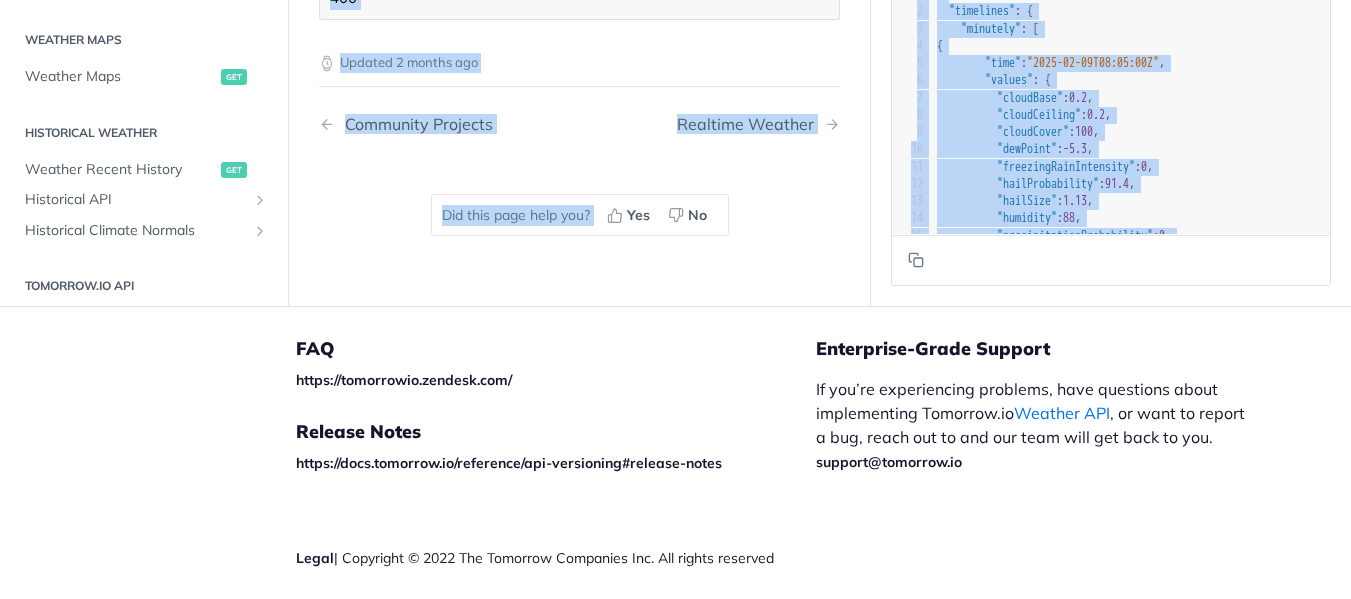 drag, startPoint x: 314, startPoint y: 113, endPoint x: 1102, endPoint y: 217, distance: 794.8333 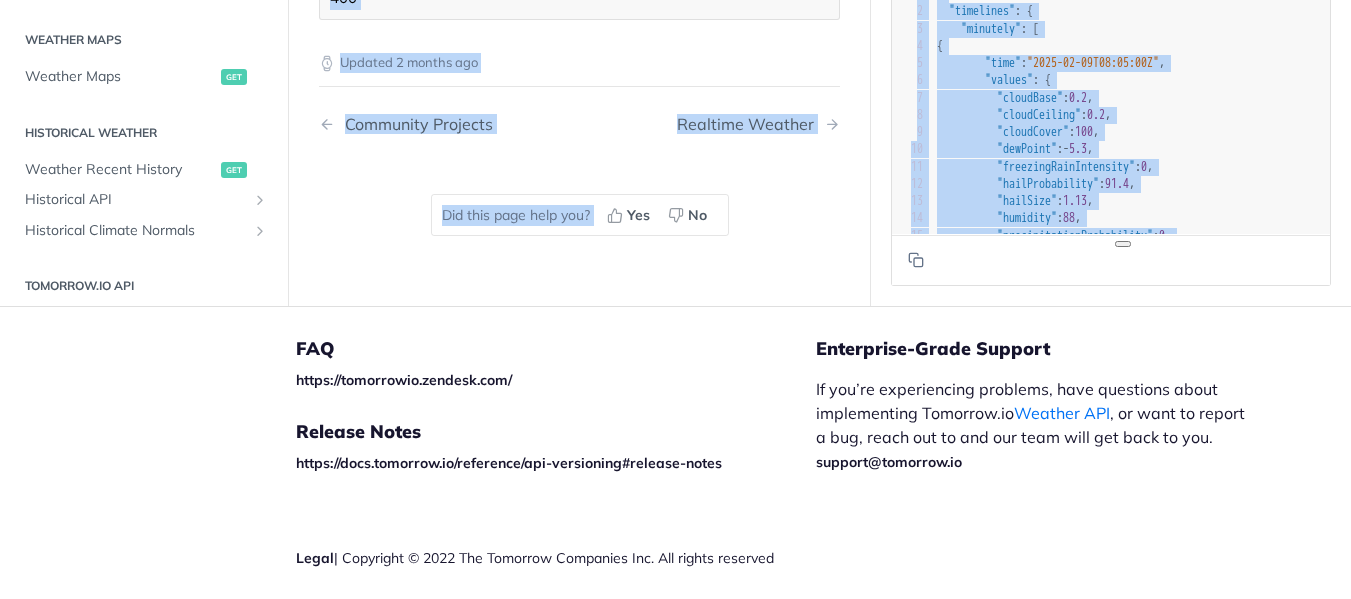 copy on "Weather Forecast get   https://api.tomorrow.io/v4 /weather/forecast Recent Requests time status user agent   Make a request to see history. 0 Requests This Month URL Expired The URL for this request expired after 30 days. Close Using the weather forecast API you can access up-to-date weather information for your location, including minute-by-minute forecasts (for premium users) for the next hour, hourly forecasts for the next 120 hours, and daily forecasts for the next 5 days.
For the location query parameter we support multiple location types:
Latitude and Longitude (Decimal degree)  location=42.3478, -71.0466
City name  location=new york
US zip  location=10001 US (2-letter code based on  ISO-3166 )
UK postcode  location=SW1
Query Params location string required Defaults to new york timesteps array of strings Timesteps includes: hourly: "1h", daily: "1d" timesteps ADD    string units string Unit system of the field values, either "metric" or "imperial" - see  Field Descriptors Headers accept-e..." 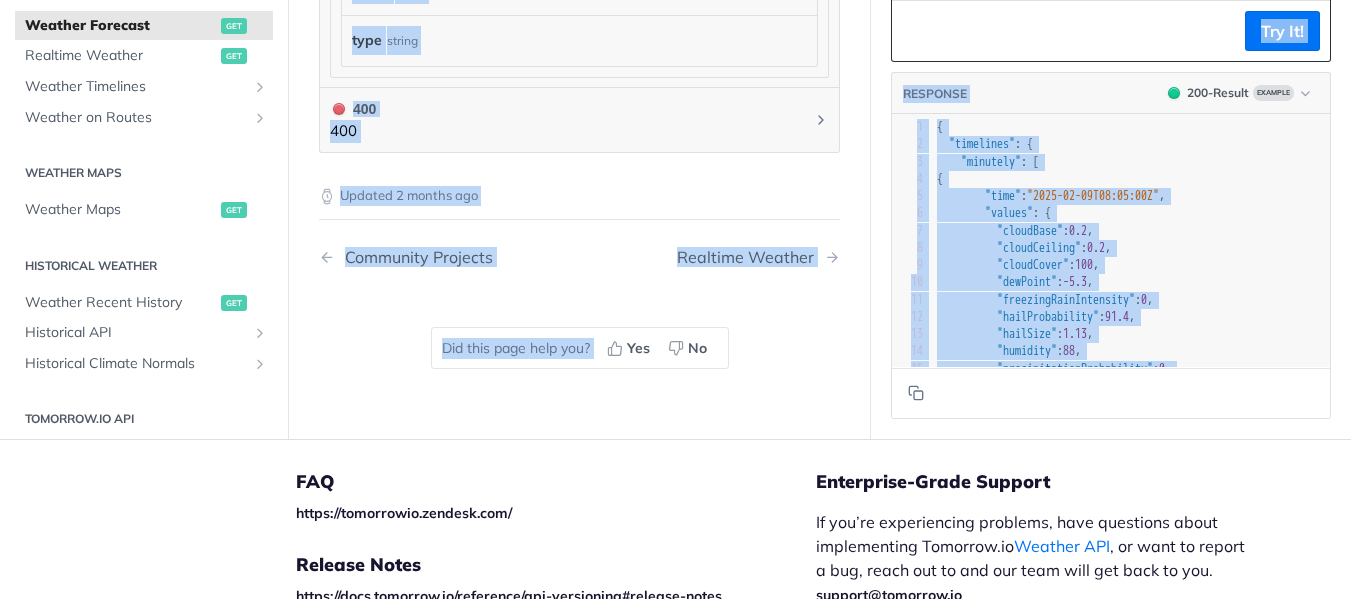 scroll, scrollTop: 2184, scrollLeft: 0, axis: vertical 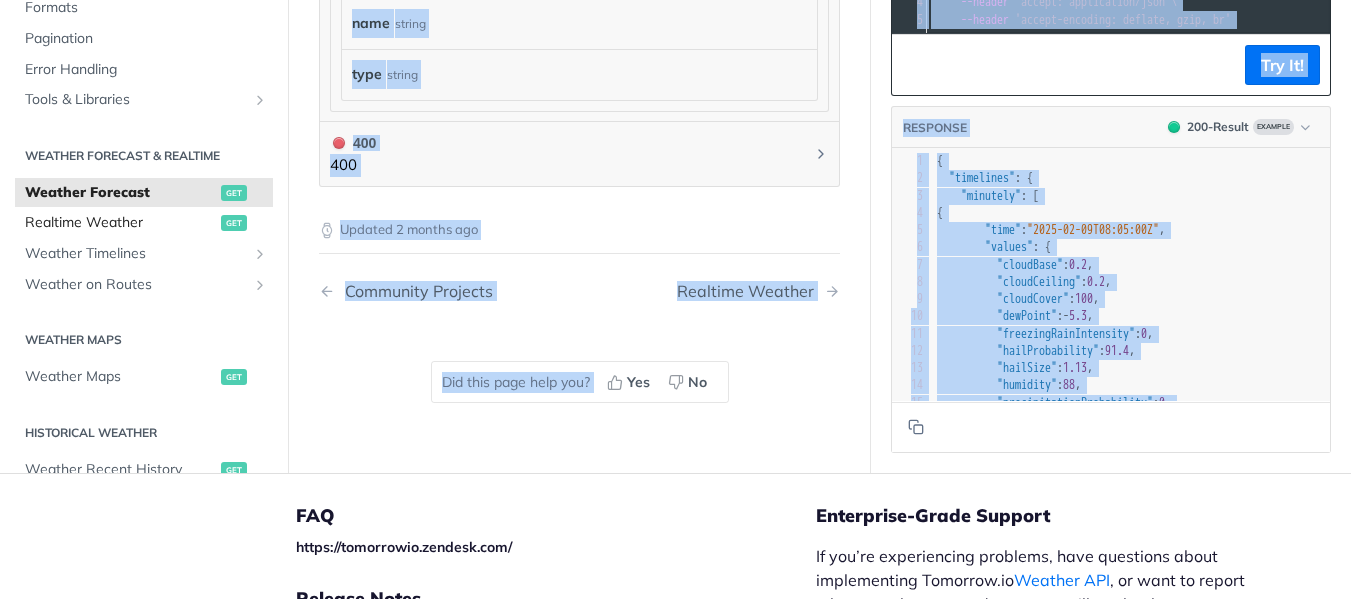 click on "Realtime Weather" at bounding box center (120, 223) 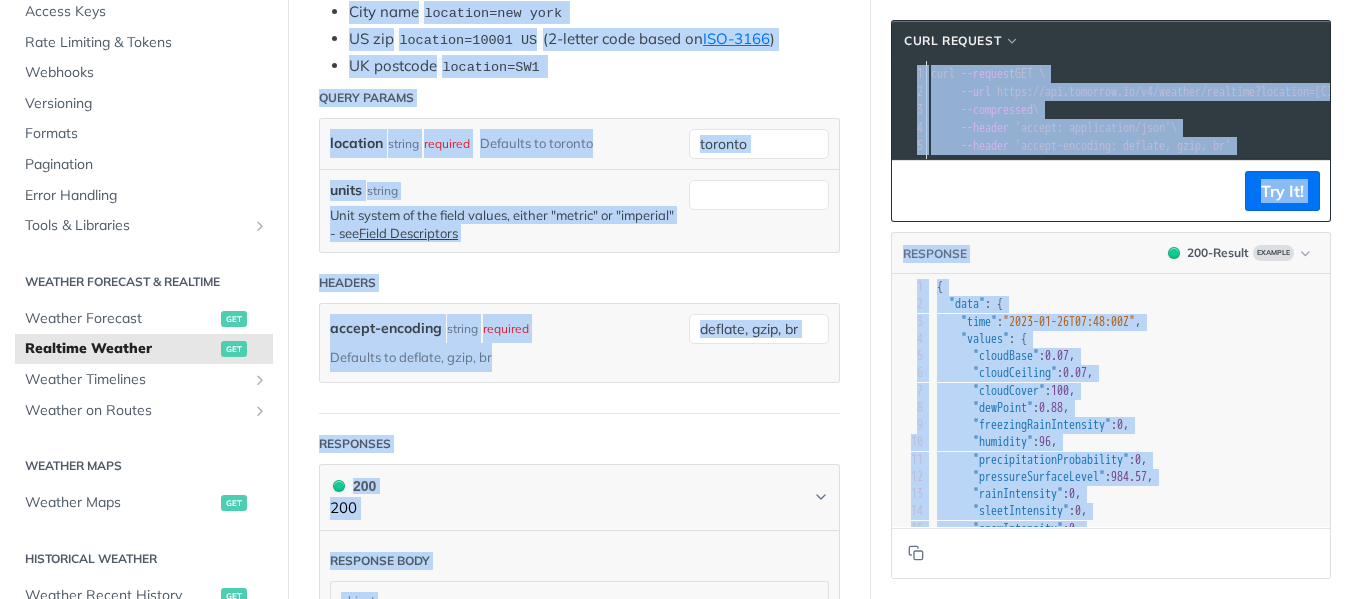 scroll, scrollTop: 533, scrollLeft: 0, axis: vertical 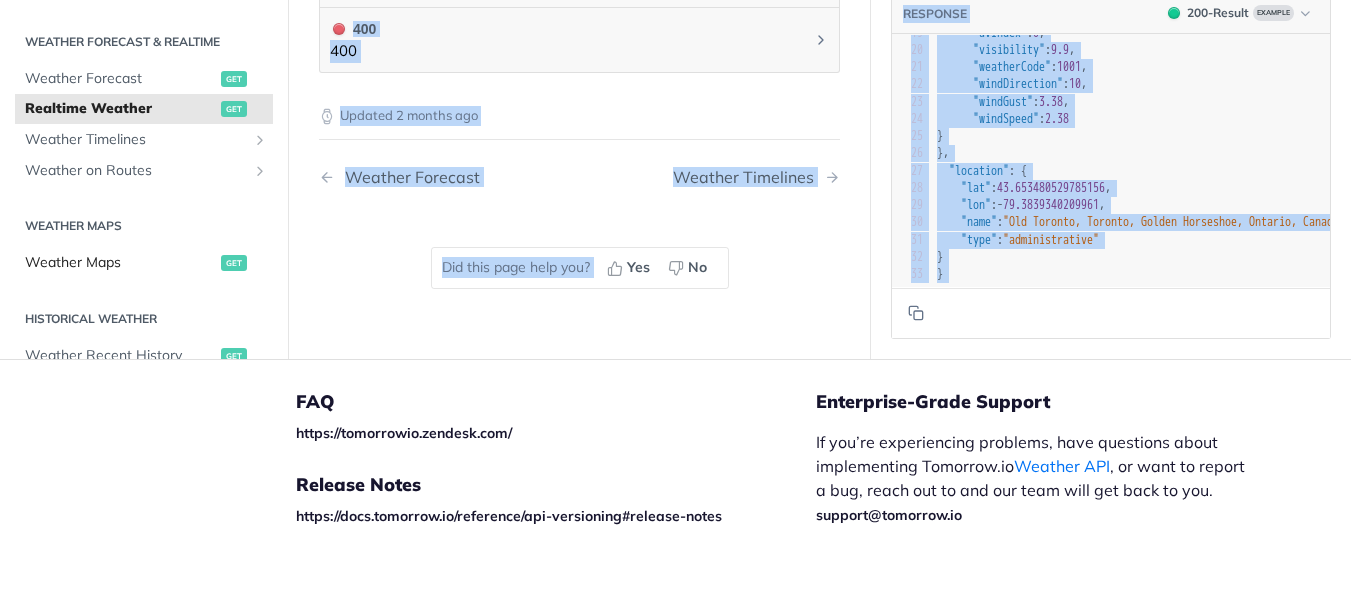 click on "Weather Maps" at bounding box center (120, 263) 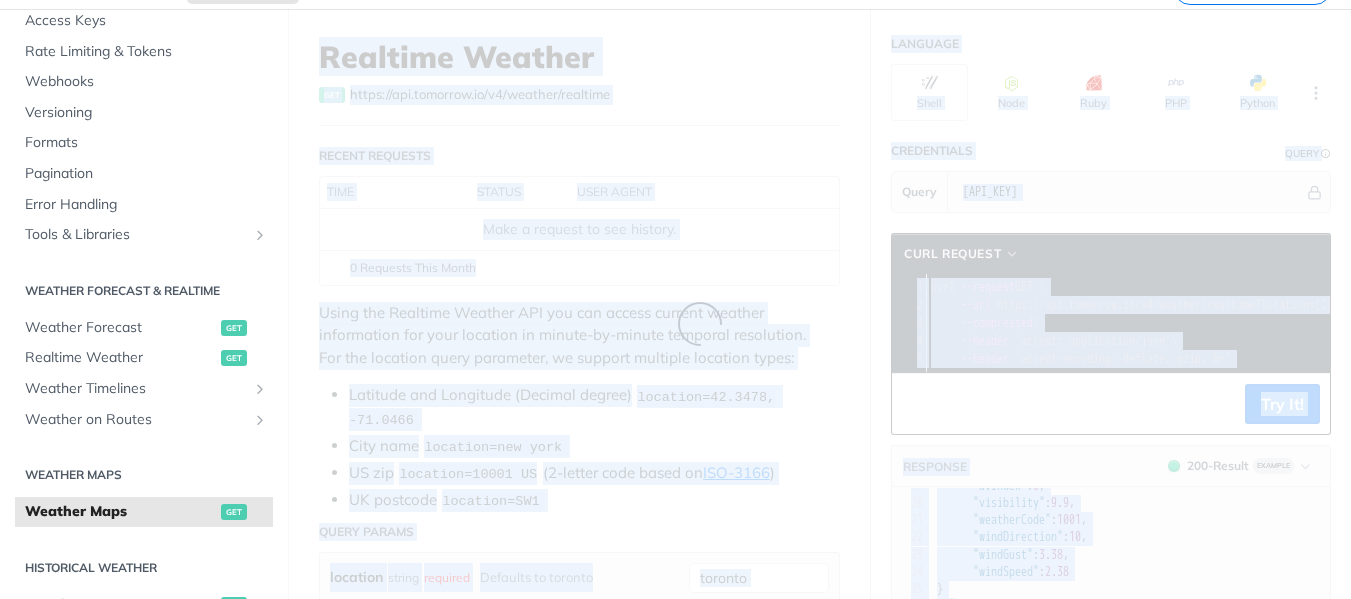 scroll, scrollTop: 0, scrollLeft: 0, axis: both 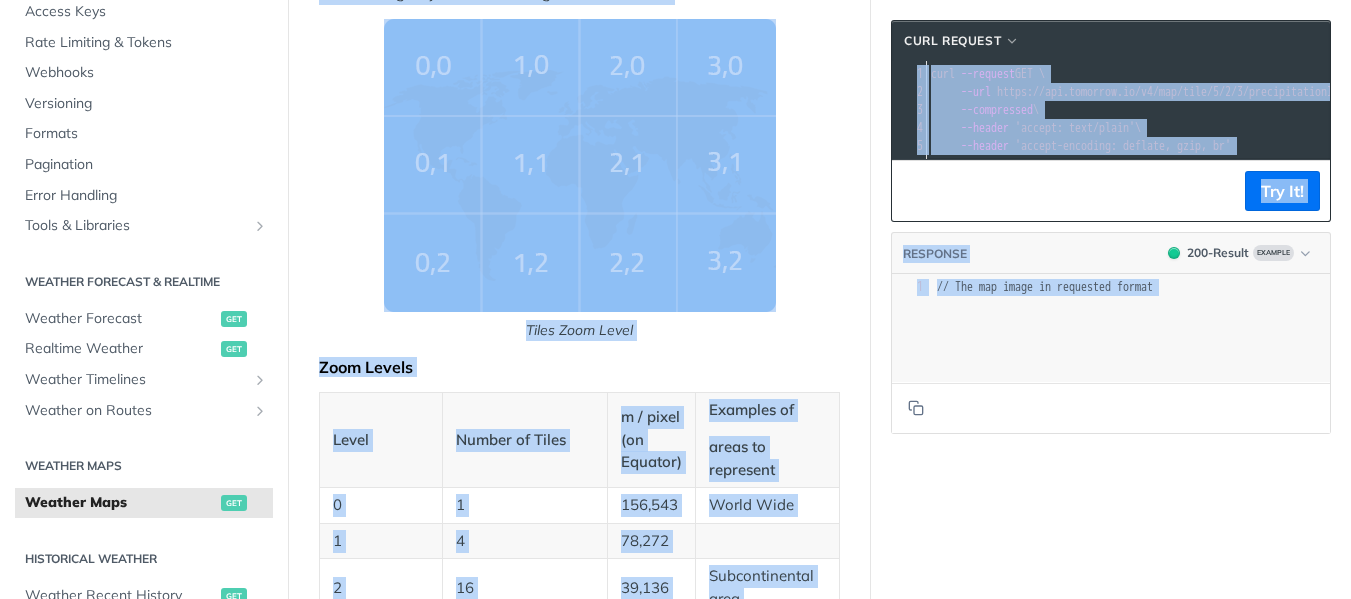 click on "cURL Request xxxxxxxxxx 1 curl   --request  GET \ 2       --url   'https://api.tomorrow.io/v4/map/tile/5/2/3/precipitationIntensity/now.png?apikey=sFP3JLqHbeEk6hRuxeVQpVi5QRCPBulR'  \ 3       --compressed  \ 4       --header   'accept: text/plain'  \ 5       --header   'accept-encoding: deflate, gzip, br' Try It! RESPONSE 200  -  Result Example xxxxxxxxxx   1 //    The map image in requested format" at bounding box center [1111, 227] 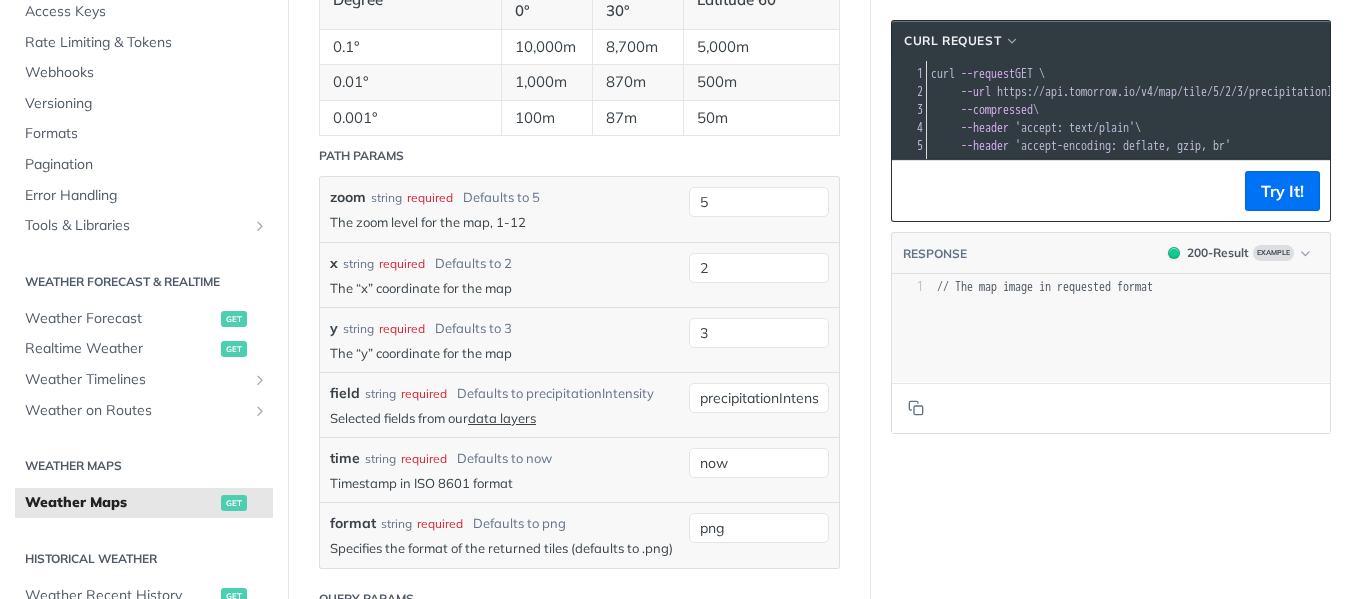 scroll, scrollTop: 2233, scrollLeft: 0, axis: vertical 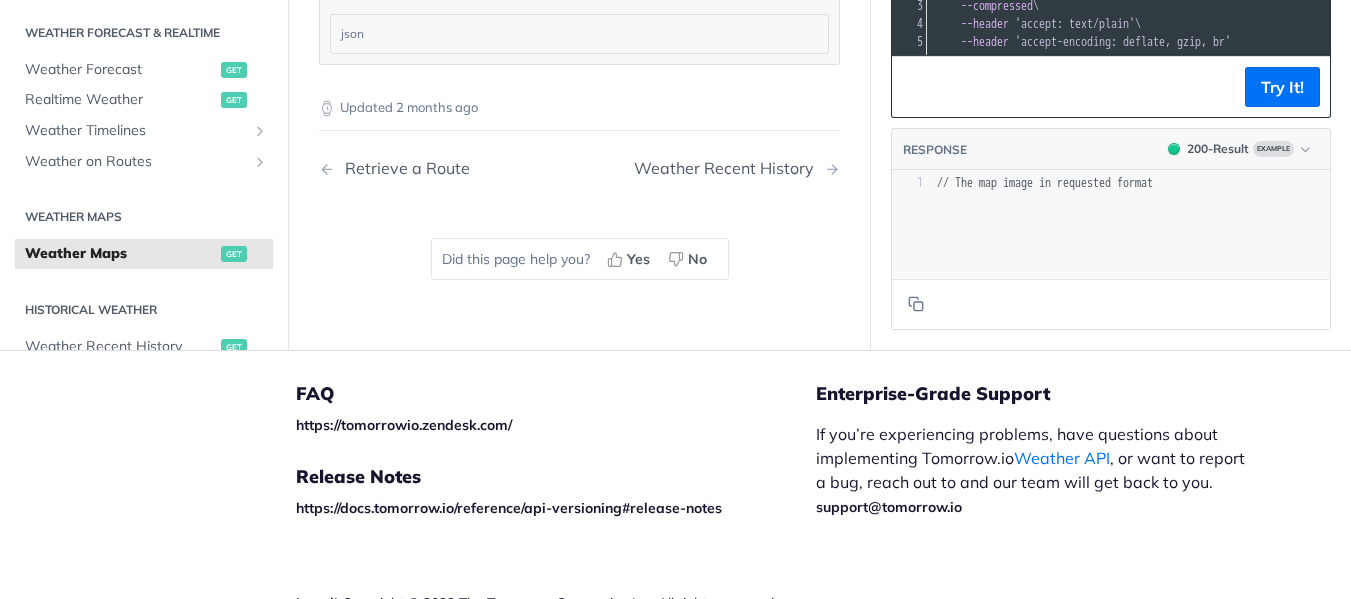 type on "// 	The map image in requested format" 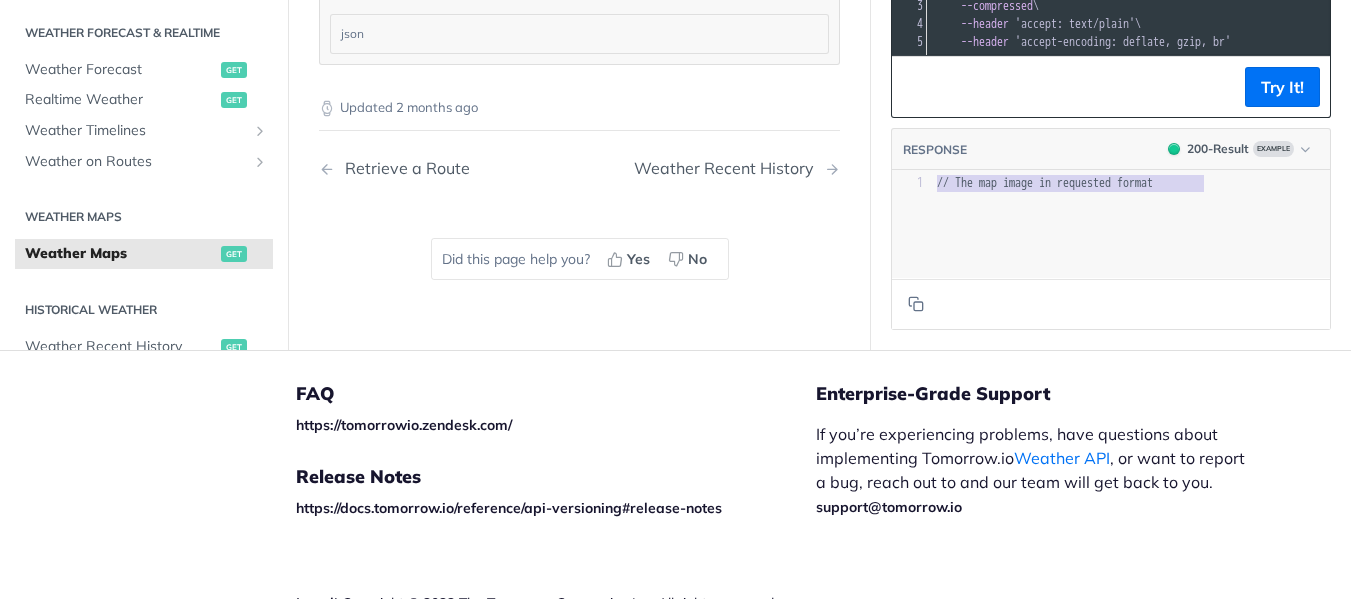 type on "// 	The map image in requested format" 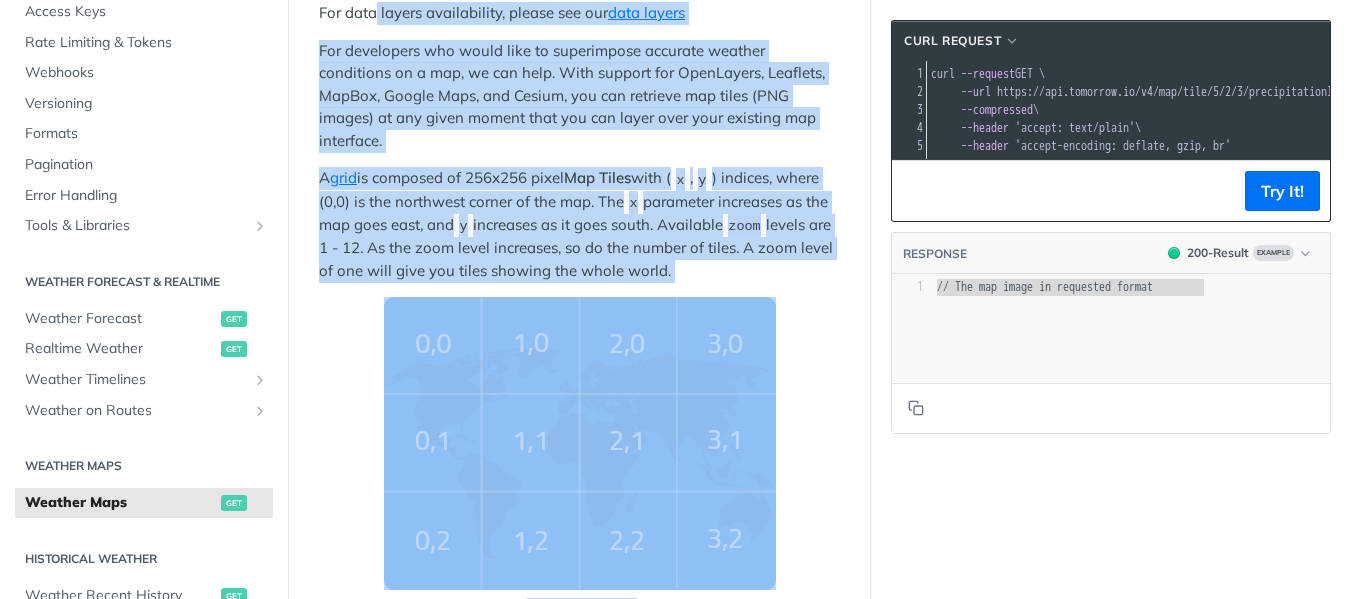 scroll, scrollTop: 0, scrollLeft: 0, axis: both 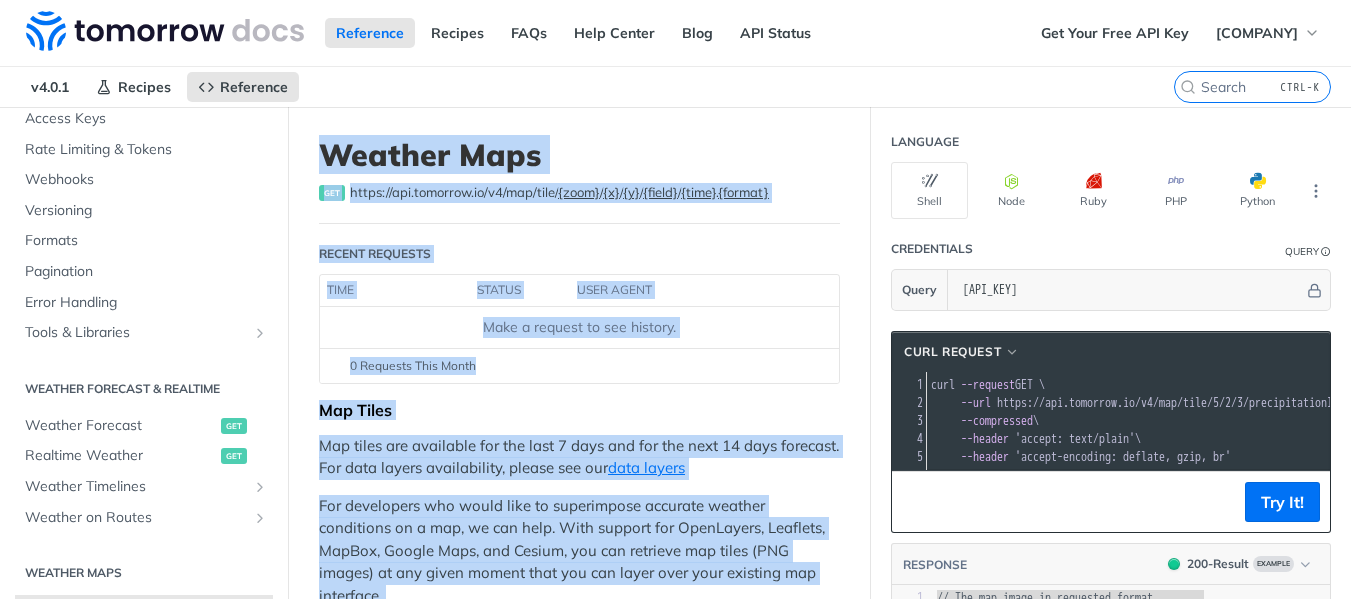 drag, startPoint x: 777, startPoint y: 182, endPoint x: 297, endPoint y: 134, distance: 482.39404 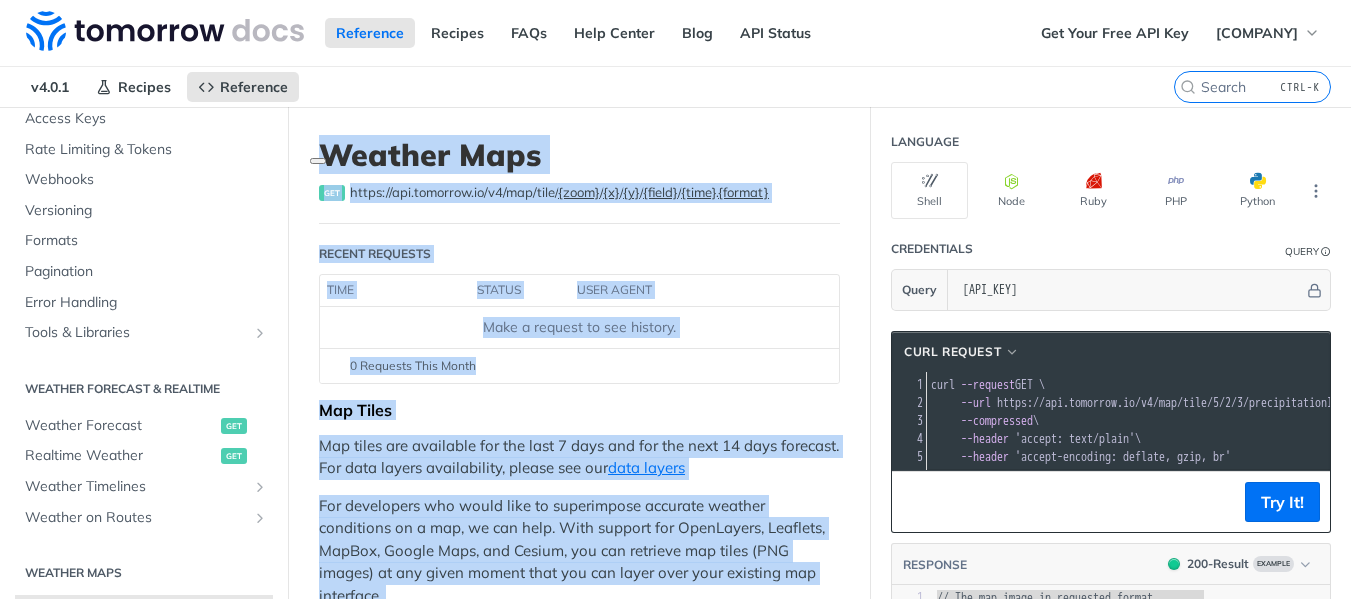 copy on "Weather Maps get   https://api.tomorrow.io/v4 /map/tile/ {zoom} / {x} / {y} / {field} / {time} . {format} Recent Requests time status user agent   Make a request to see history. 0 Requests This Month URL Expired The URL for this request expired after 30 days. Close Map Tiles
Map tiles are available for the last 7 days and for the next 14 days forecast.
For data layers availability, please see our  data layers
For developers who would like to superimpose accurate weather conditions on a map, we can help. With support for OpenLayers, Leaflets, MapBox, Google Maps, and Cesium, you can retrieve map tiles (PNG images) at any given moment that you can layer over your existing map interface.
A  grid  is composed of 256x256 pixel  Map Tiles  with ( x , y ) indices, where (0,0) is the northwest corner of the map. The  x  parameter increases as the map goes east, and  y  increases as it goes south. Available  zoom  levels are 1 - 12. As the zoom level increases, so do the number of tiles. A zoom level of one..." 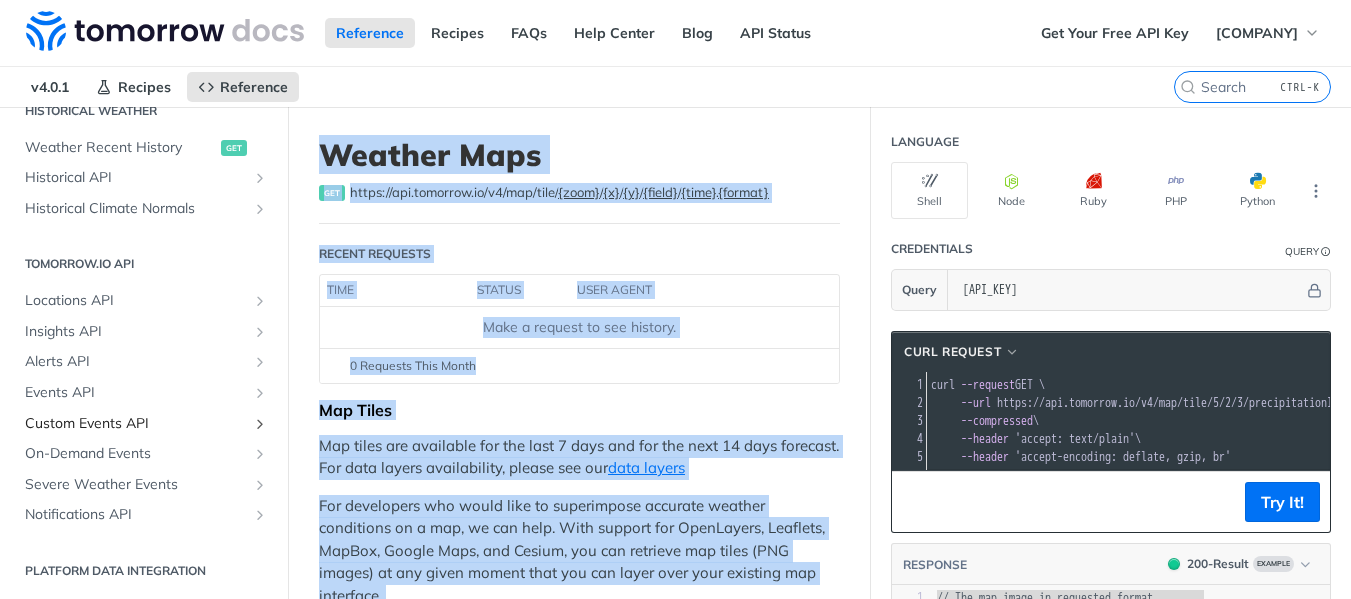 scroll, scrollTop: 760, scrollLeft: 0, axis: vertical 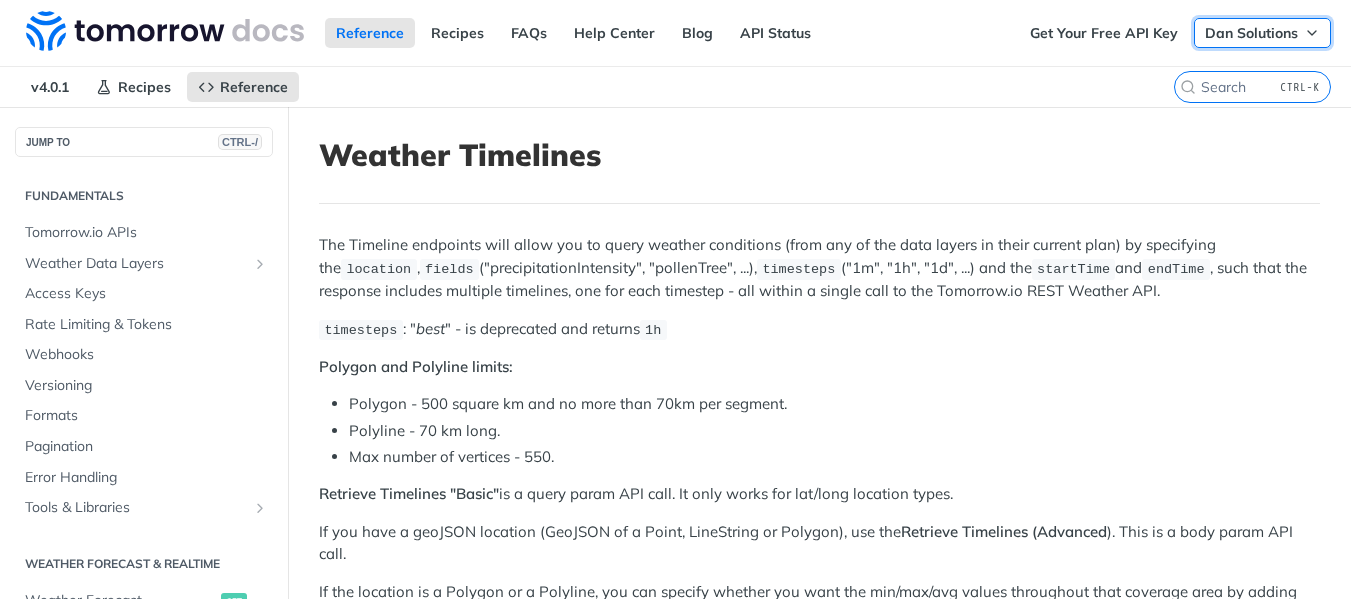 click 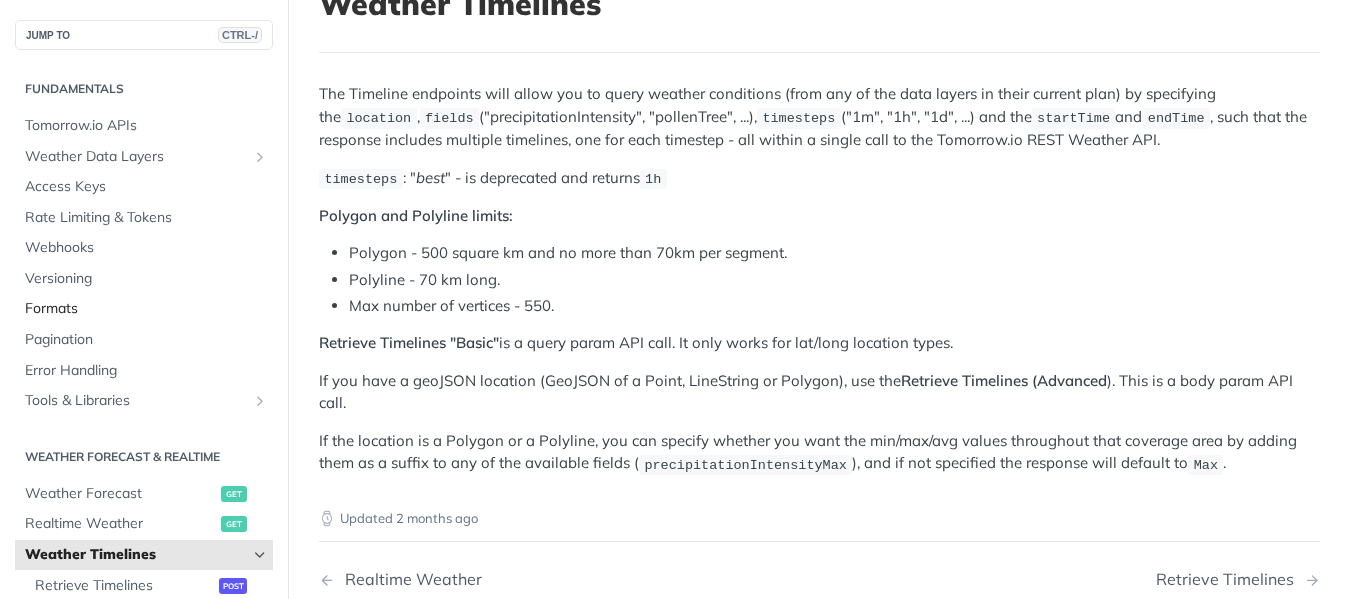 scroll, scrollTop: 200, scrollLeft: 0, axis: vertical 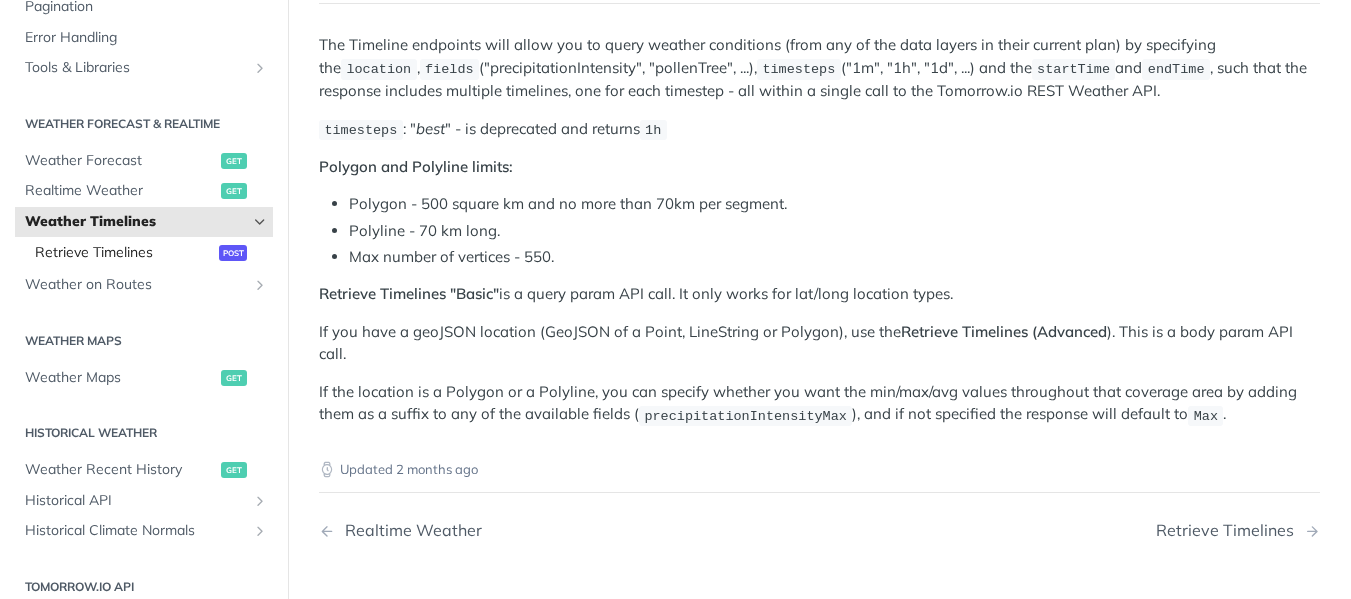 click on "Retrieve Timelines post" at bounding box center (149, 253) 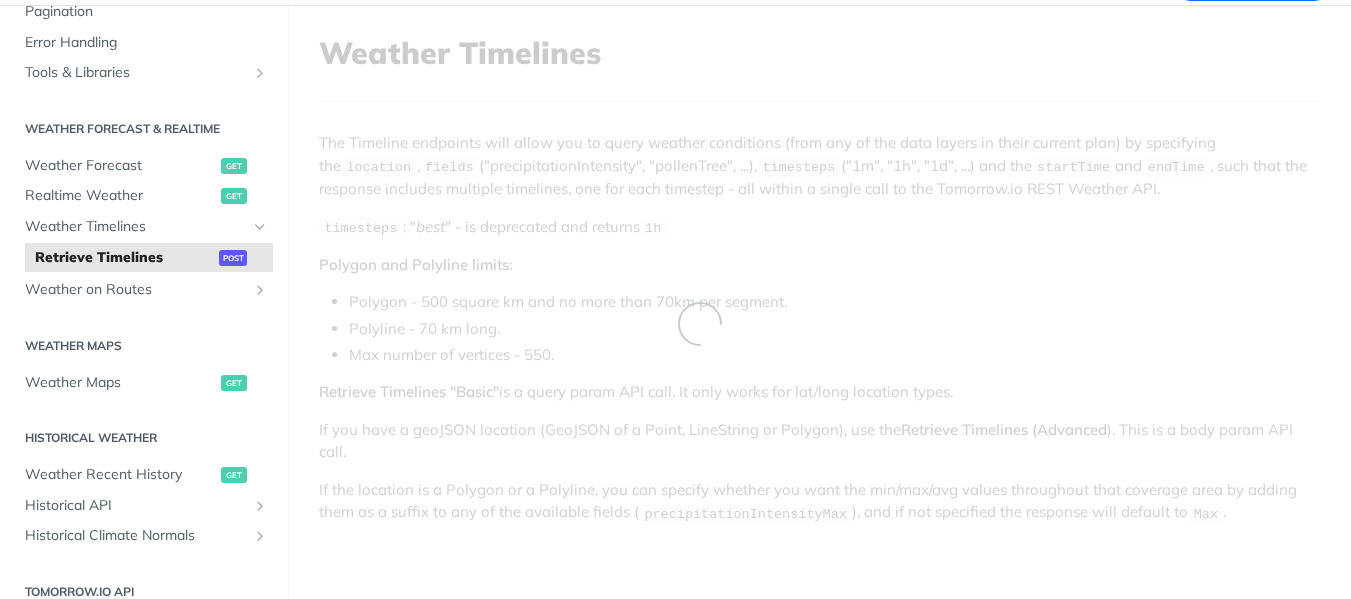 scroll, scrollTop: 0, scrollLeft: 0, axis: both 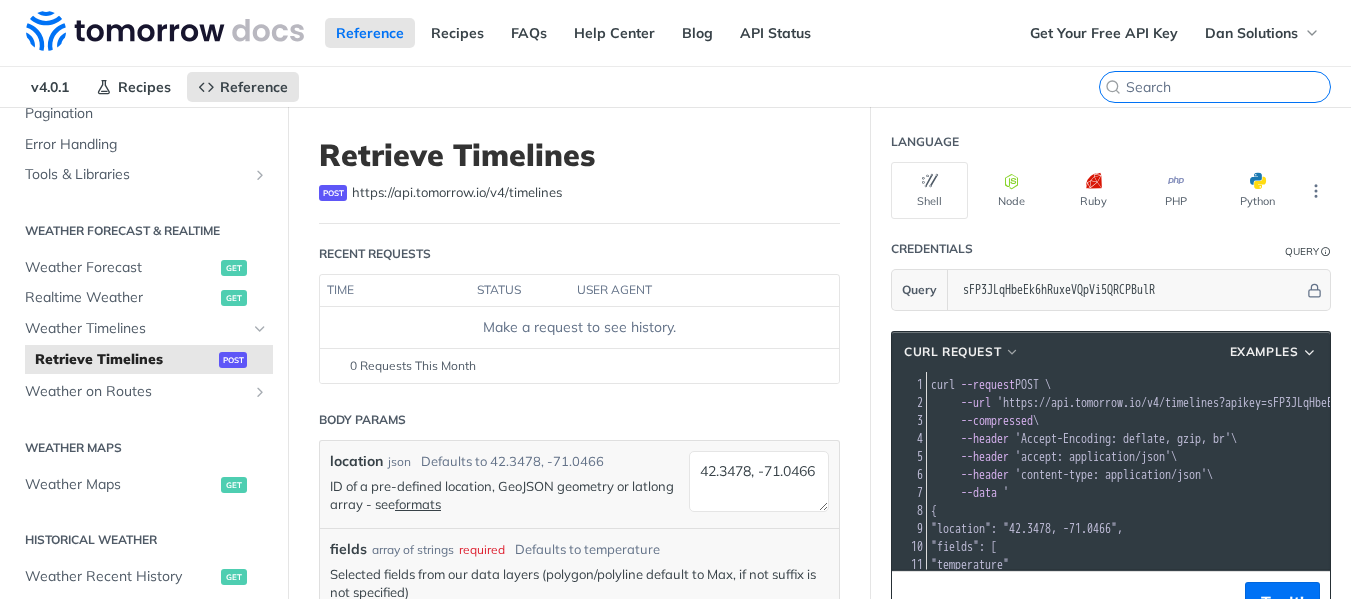click at bounding box center [1228, 87] 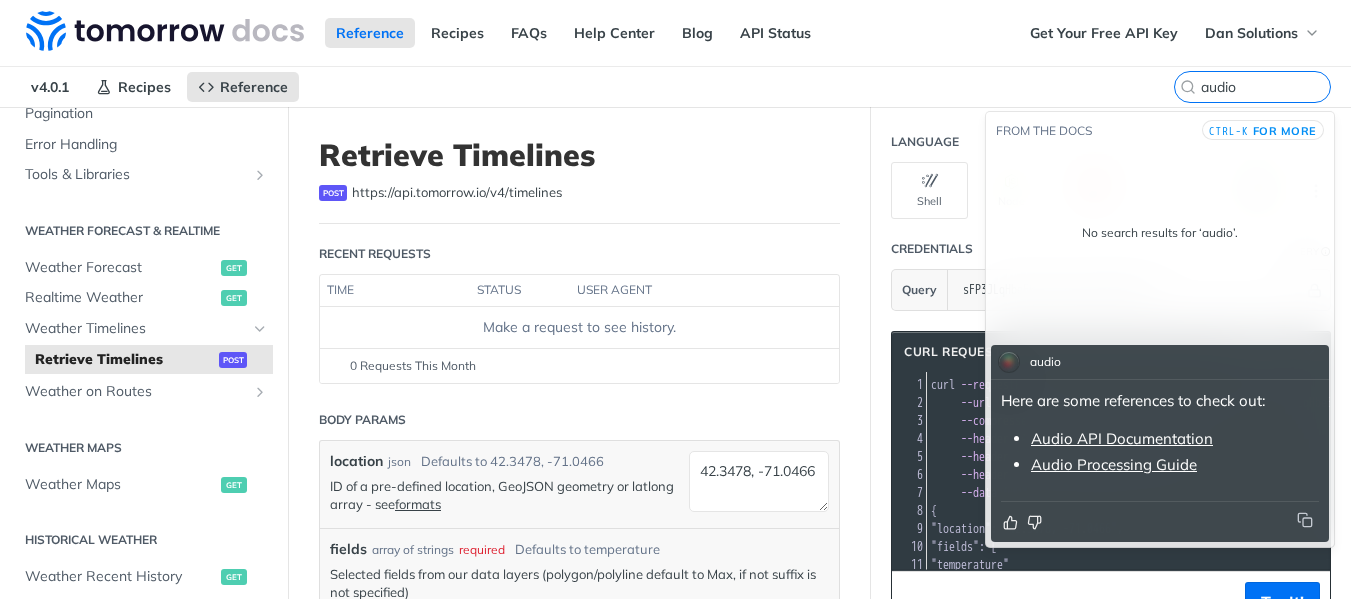 click on "Audio API Documentation" at bounding box center (1122, 438) 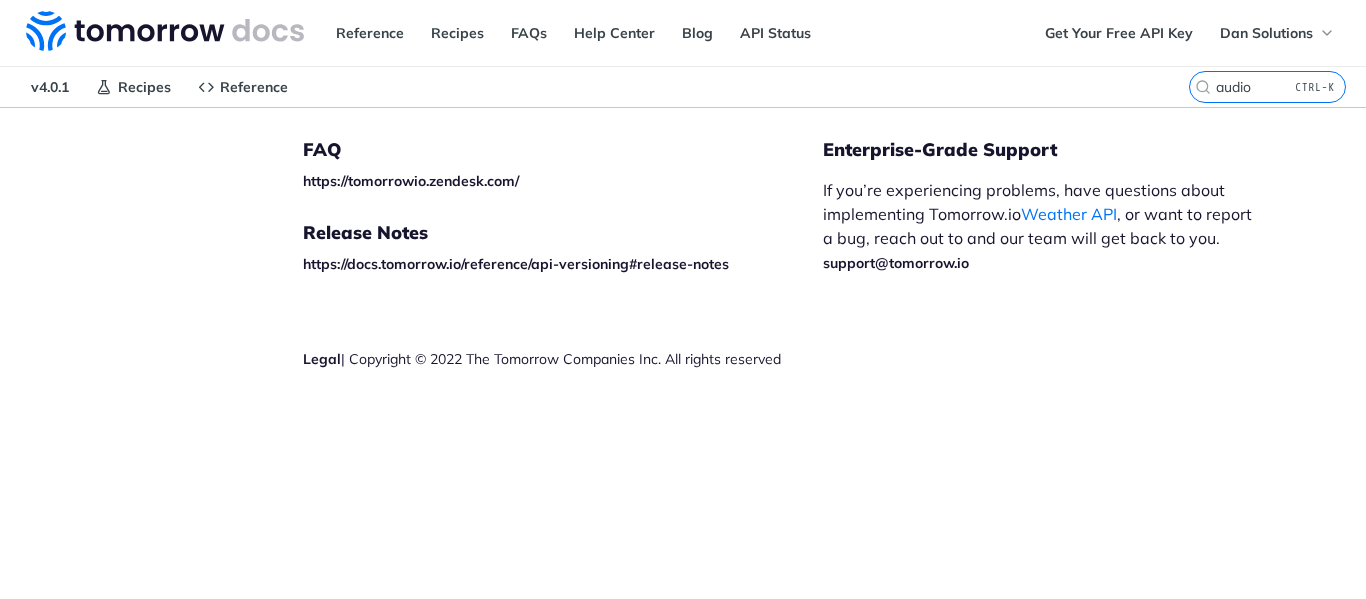 click on "audio CTRL-K" at bounding box center [1277, 87] 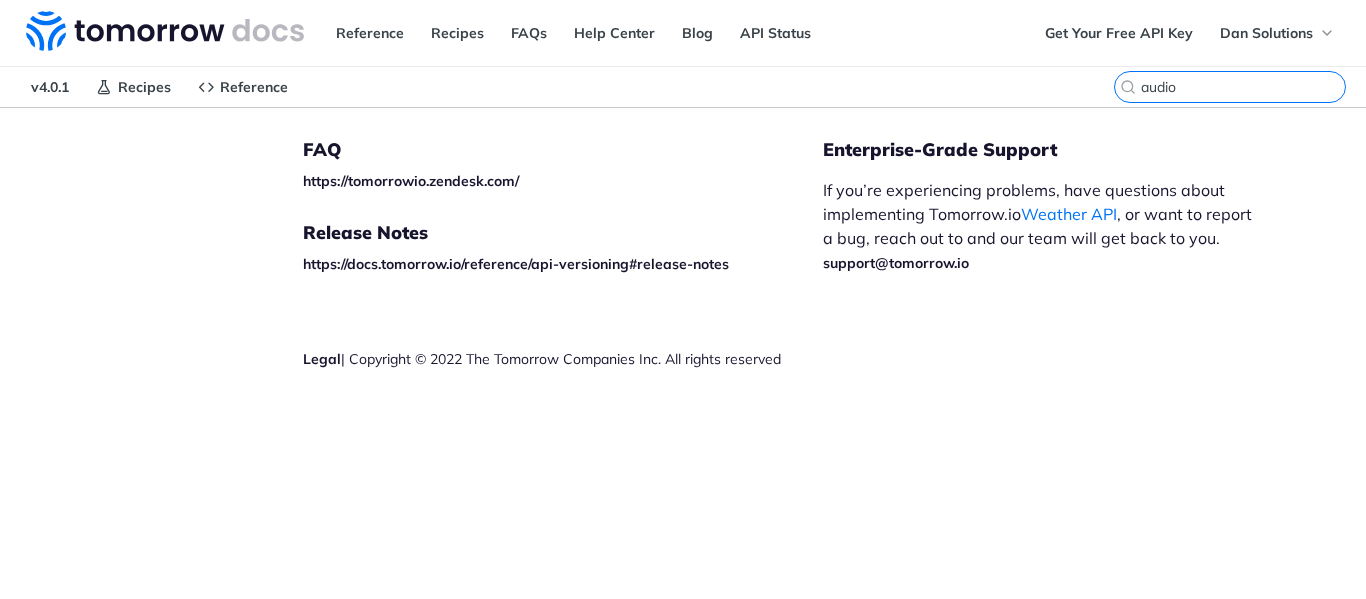 click on "audio" at bounding box center [1243, 87] 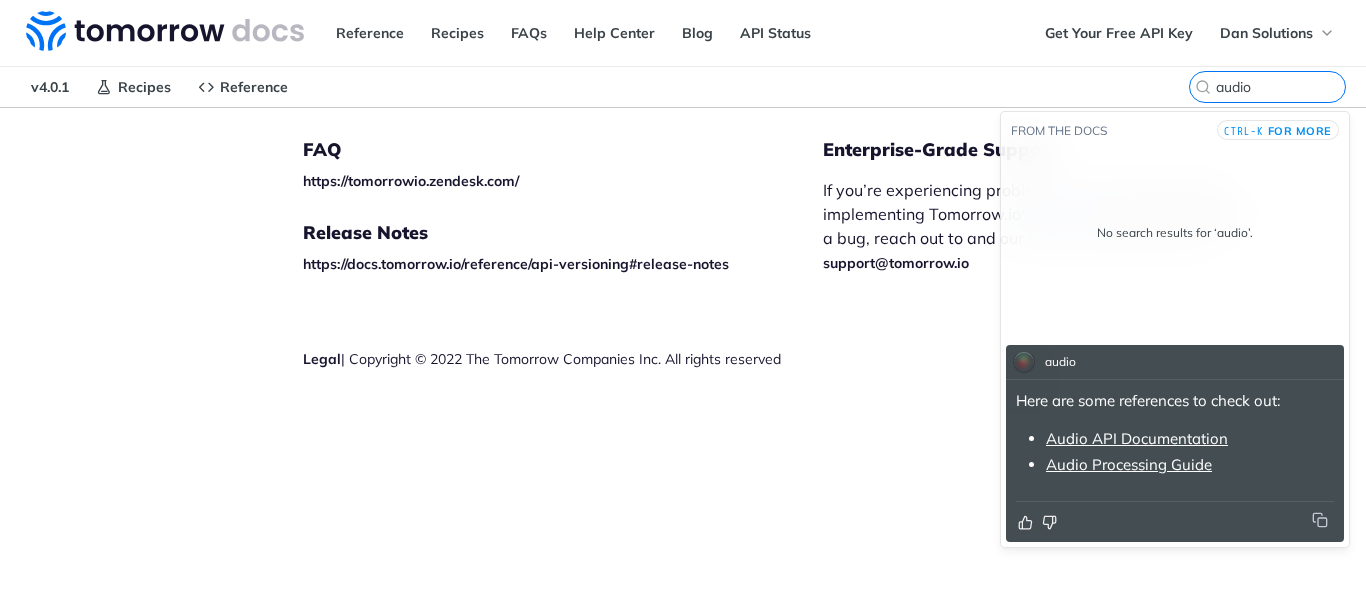 click on "Audio Processing Guide" at bounding box center (1129, 464) 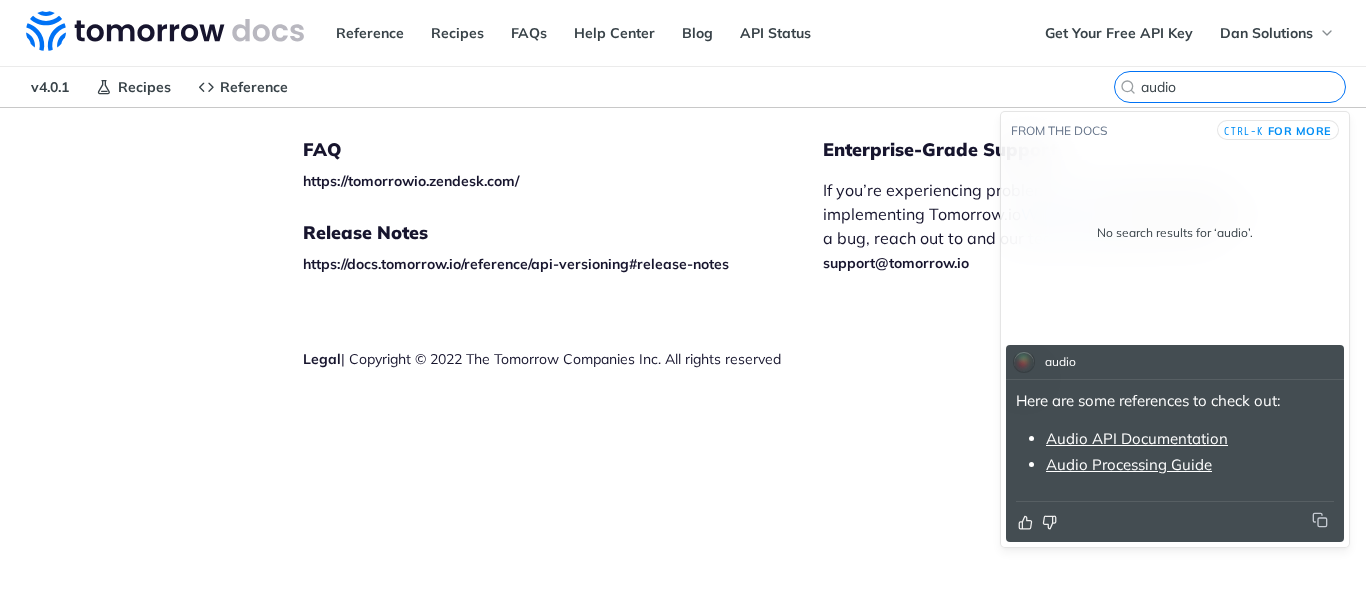click on "audio" at bounding box center [1243, 87] 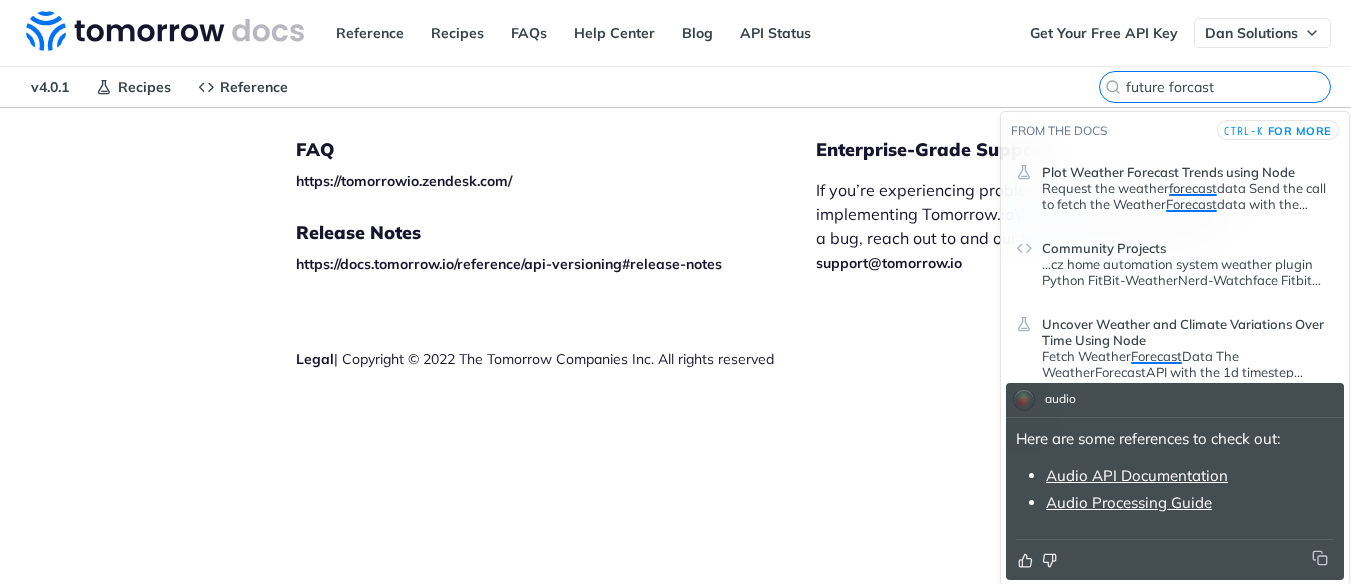 type on "future forcast" 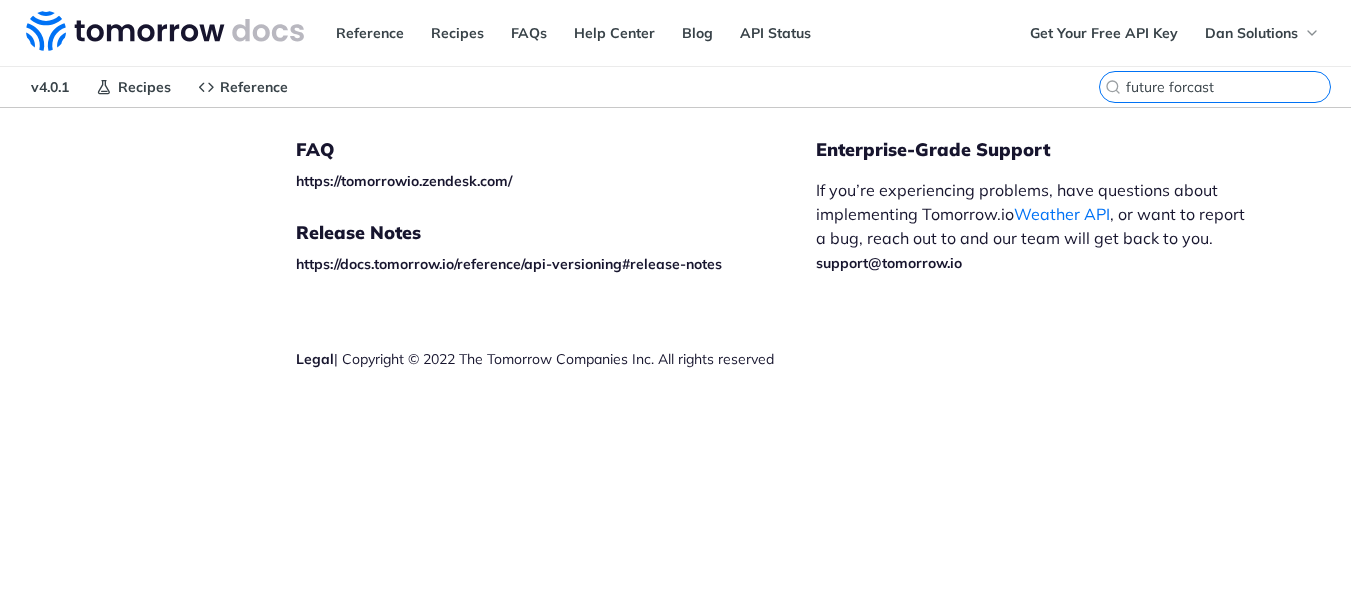 click on "future forcast" at bounding box center (1228, 87) 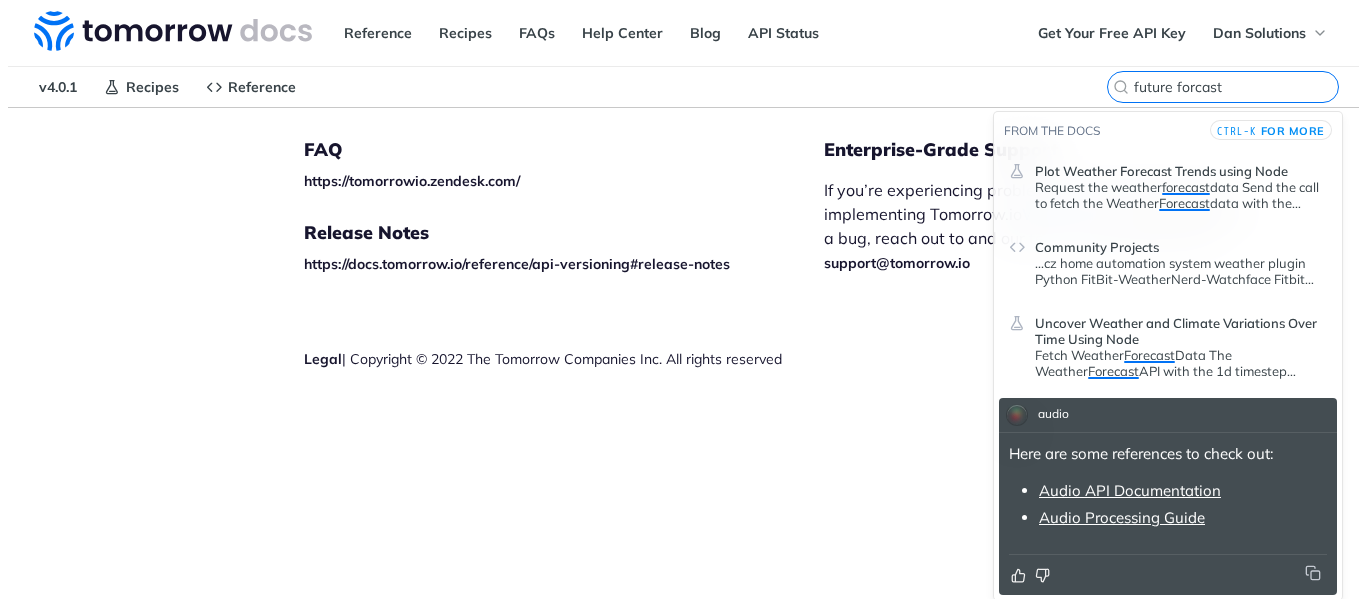scroll, scrollTop: 0, scrollLeft: 0, axis: both 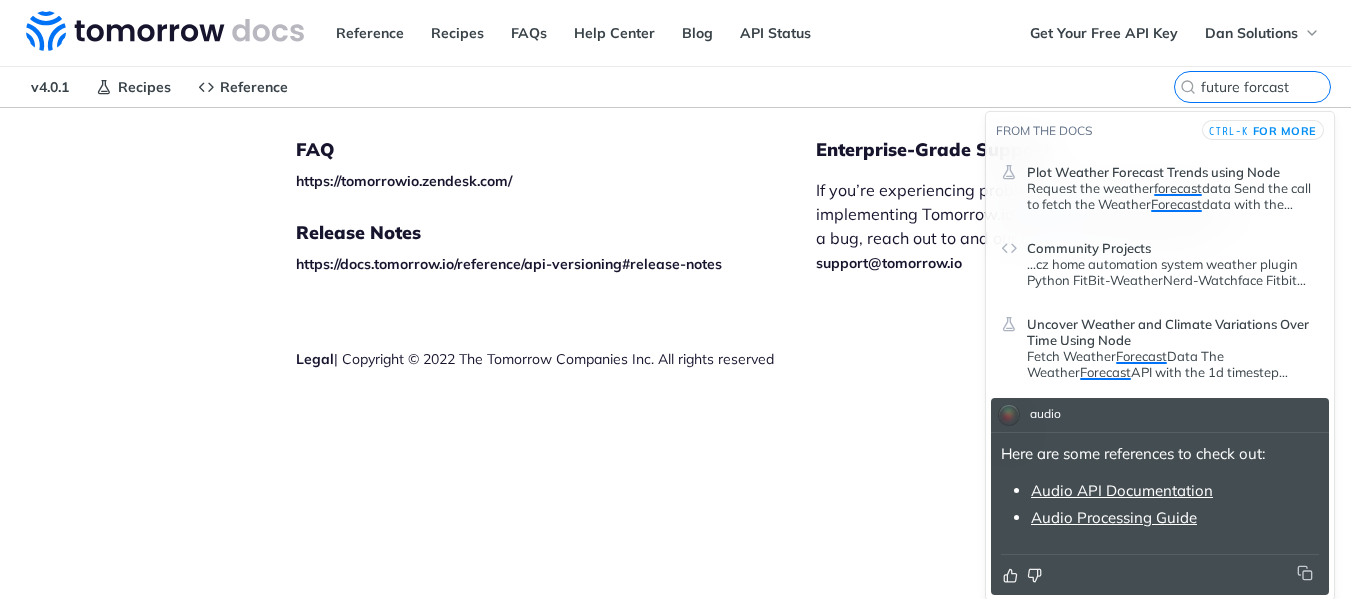 click on "Plot Weather Forecast Trends using Node" at bounding box center (1153, 172) 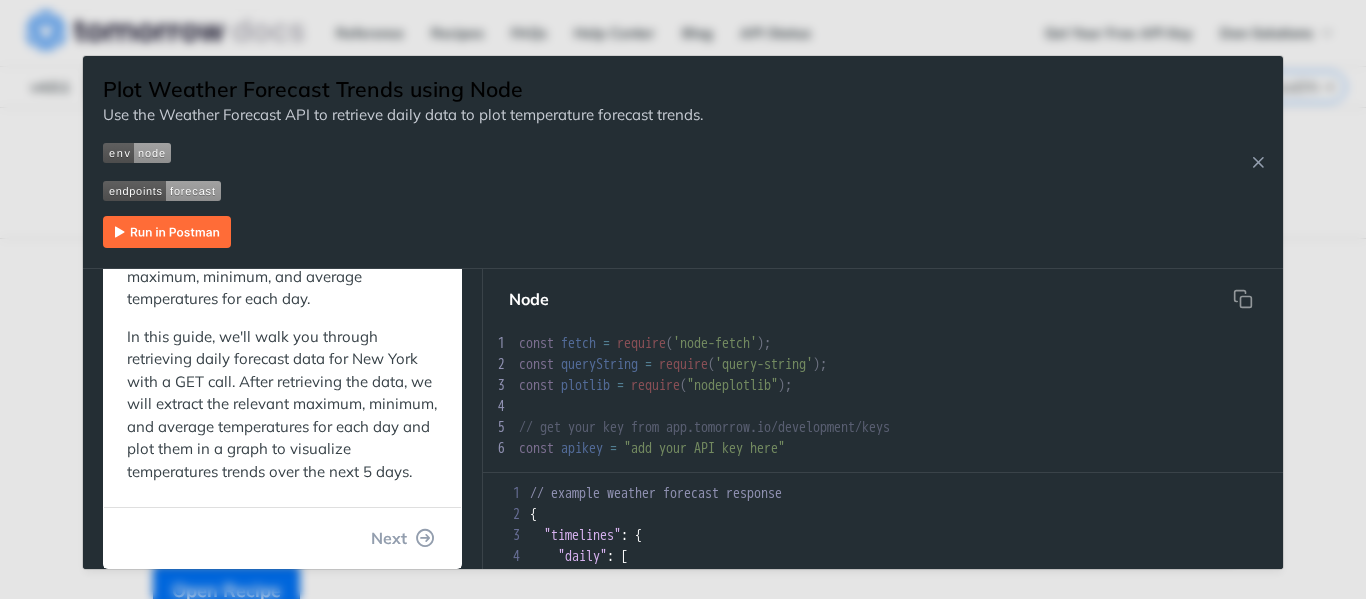 scroll, scrollTop: 367, scrollLeft: 0, axis: vertical 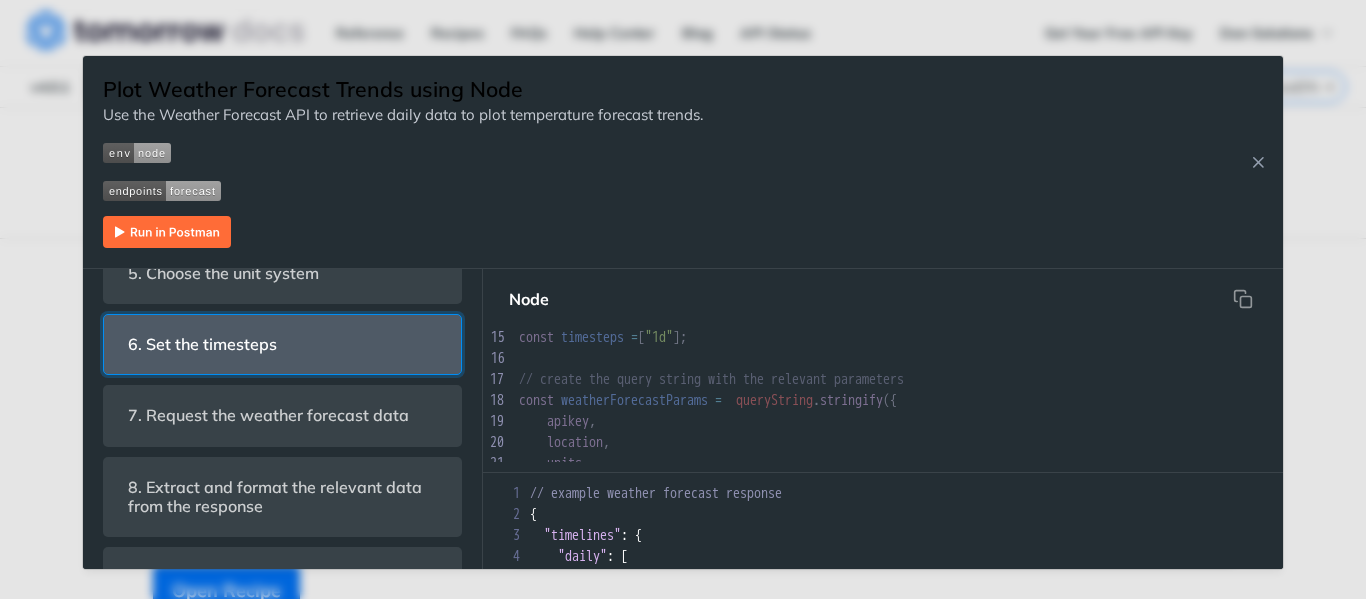 click on "6. Set the timesteps" at bounding box center (282, 344) 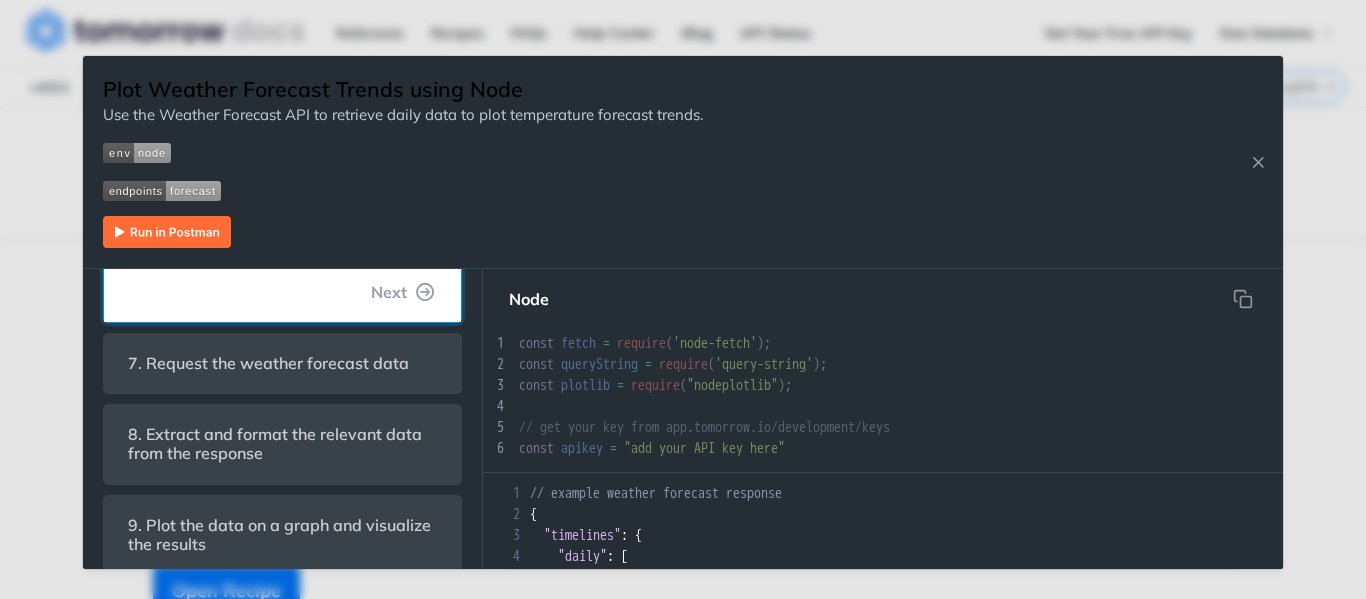 scroll, scrollTop: 309, scrollLeft: 0, axis: vertical 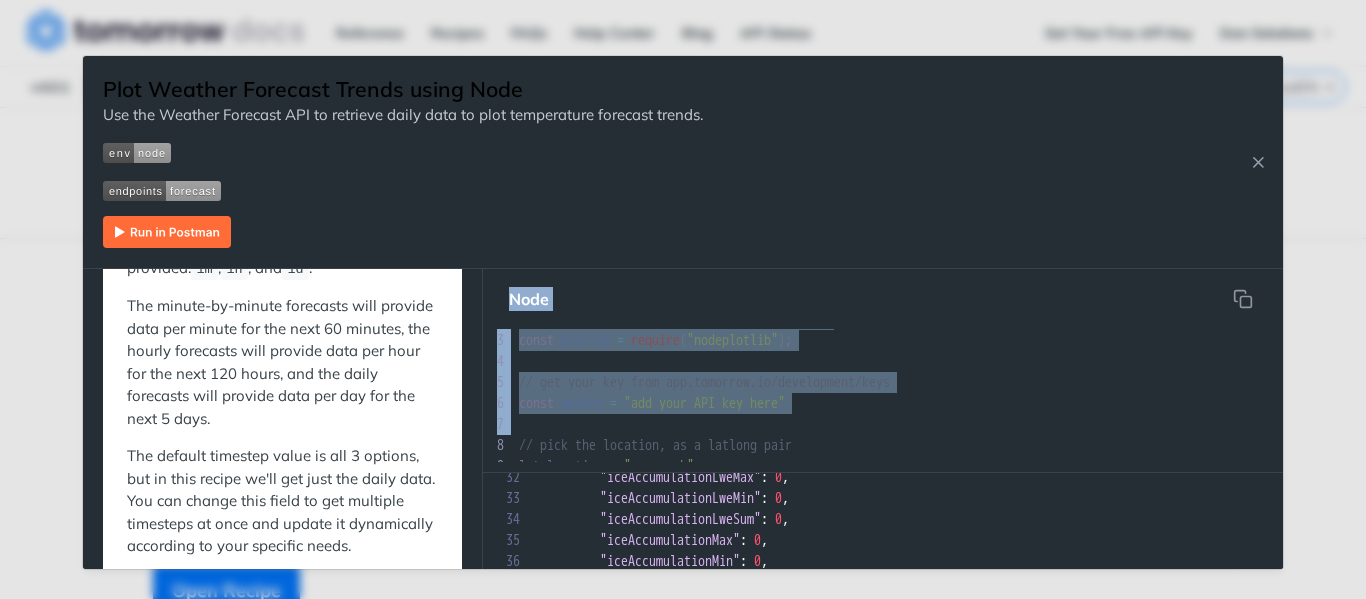 drag, startPoint x: 501, startPoint y: 269, endPoint x: 821, endPoint y: 420, distance: 353.83752 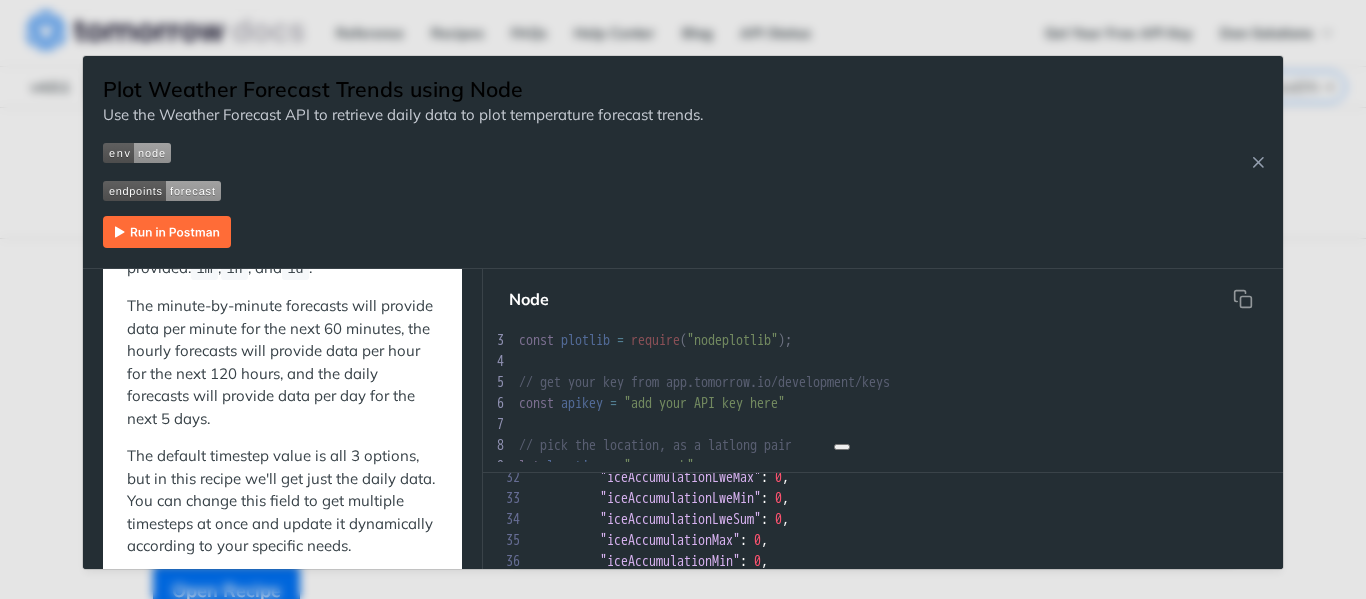 click on "// get your key from app.tomorrow.io/development/keys" at bounding box center (704, 382) 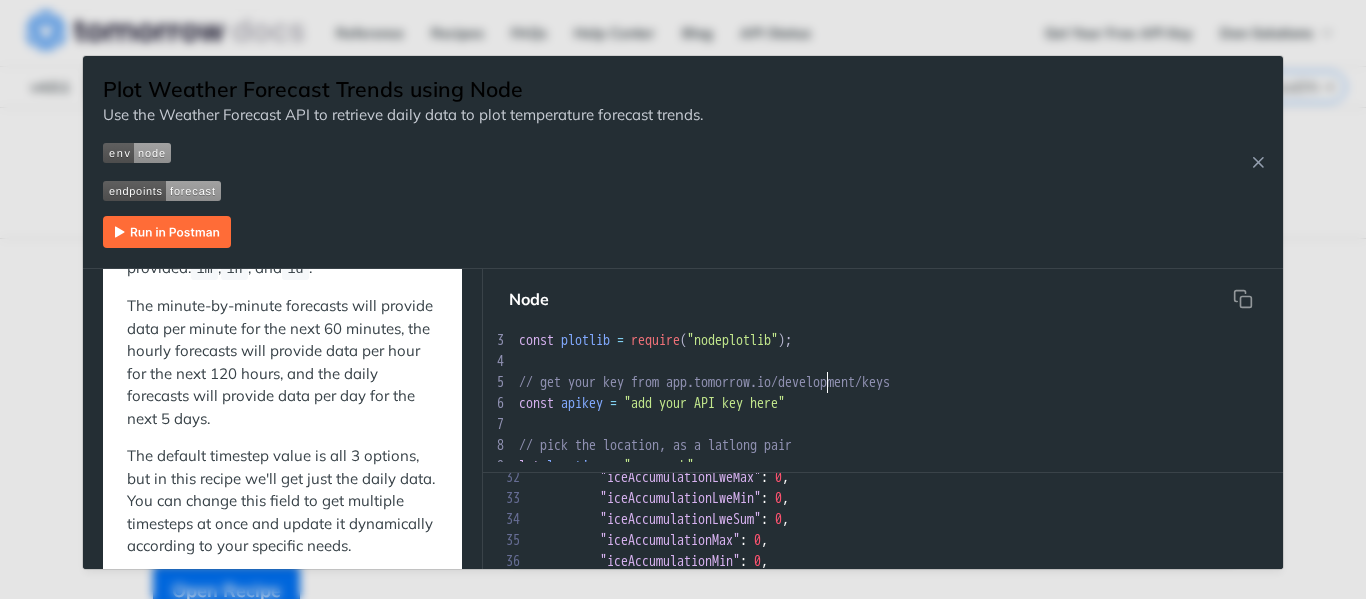 type on "const fetch = require('node-fetch');
const queryString = require('query-string');
const plotlib = require("nodeplotlib");
// get your key from app.tomorrow.io/development/keys
const apikey = "add your API key here"
// pick the location, as a latlong pair
let location = "[CITY]";
// choose the unit system, either metric or imperial
const units = "imperial";
// set the timesteps, like "1m", "1h" and/or "1d"
const timesteps = ["1d"];
// create the query string with the relevant parameters
const weatherForecastParams =  queryString.stringify({
apikey,
location,
units,
timesteps
}, {arrayFormat: "comma"});
// set the url and fetch options
const getWeatherForecastUrl = "https://api.tomorrow.io/v4/weather/forecast";
const options = {method: 'GET', headers: {accept: 'application/json'}};
async function plotTemperatureForecastTrends() {
try {
// request the weather forecast data
const weatherForecastRes = await fetch(
`${getWeatherForecastUrl}?${weatherForecastParams}`,
..." 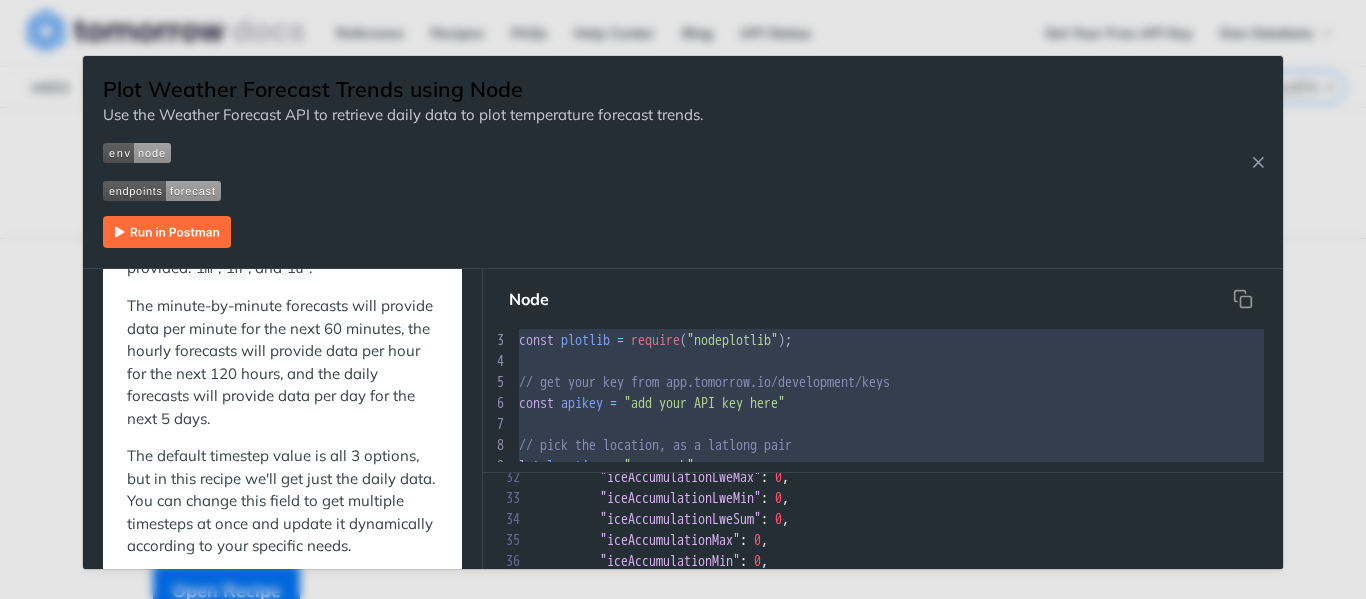 click on "33            "iceAccumulationLweMin" :   0 ," at bounding box center [883, 498] 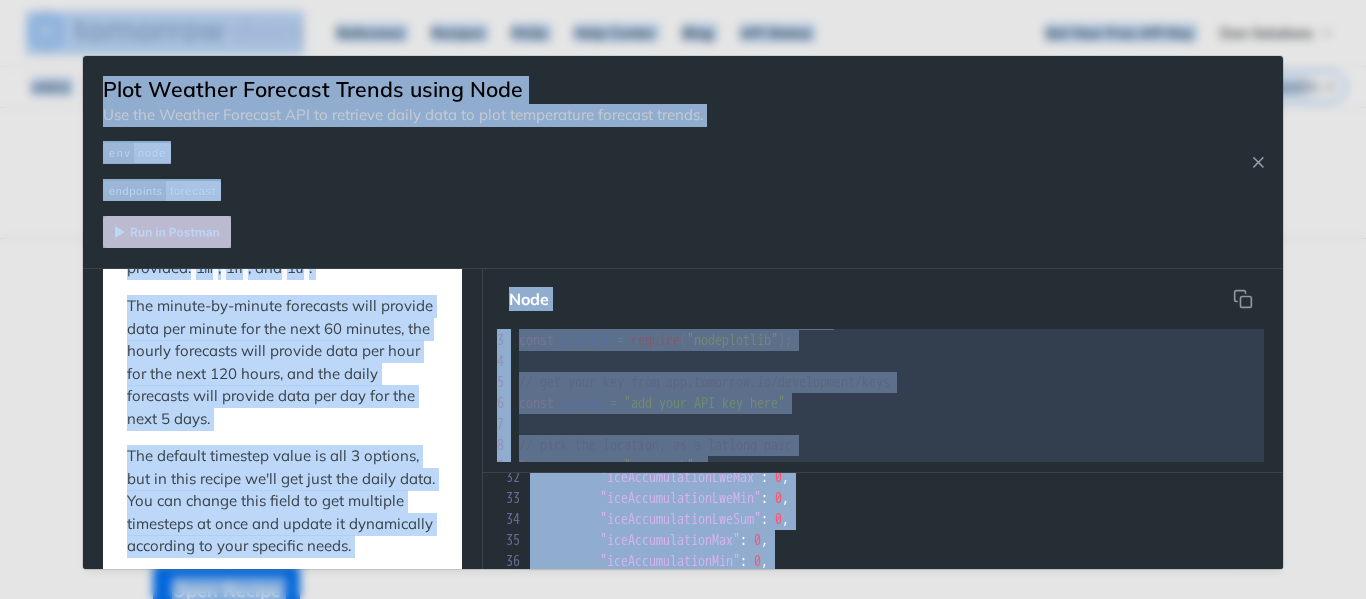 type 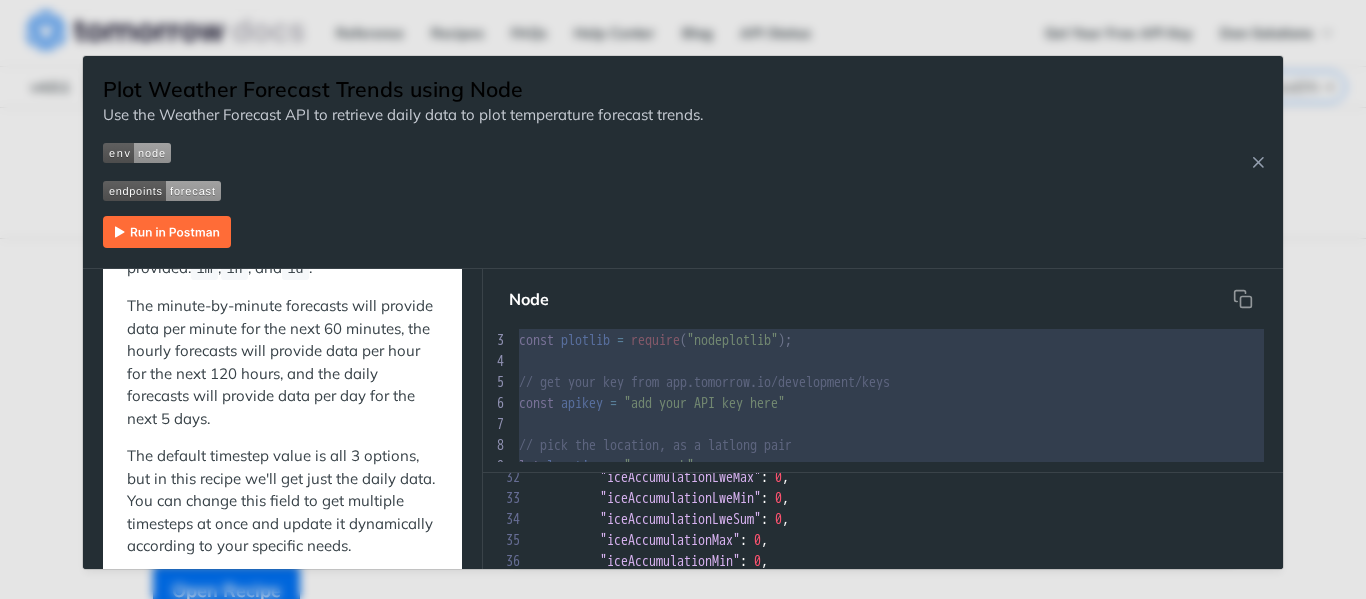 scroll, scrollTop: 68, scrollLeft: 0, axis: vertical 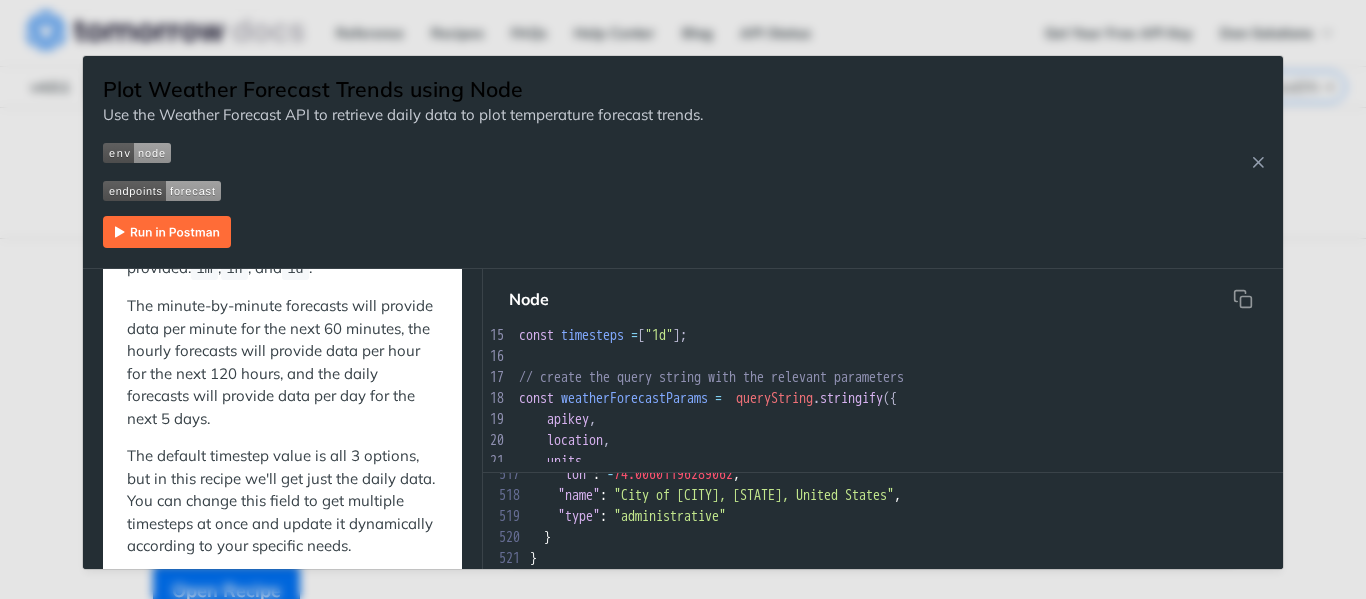 click on "518      "name" :   "[CITY], [STATE], [COUNTRY]" ," at bounding box center [883, 495] 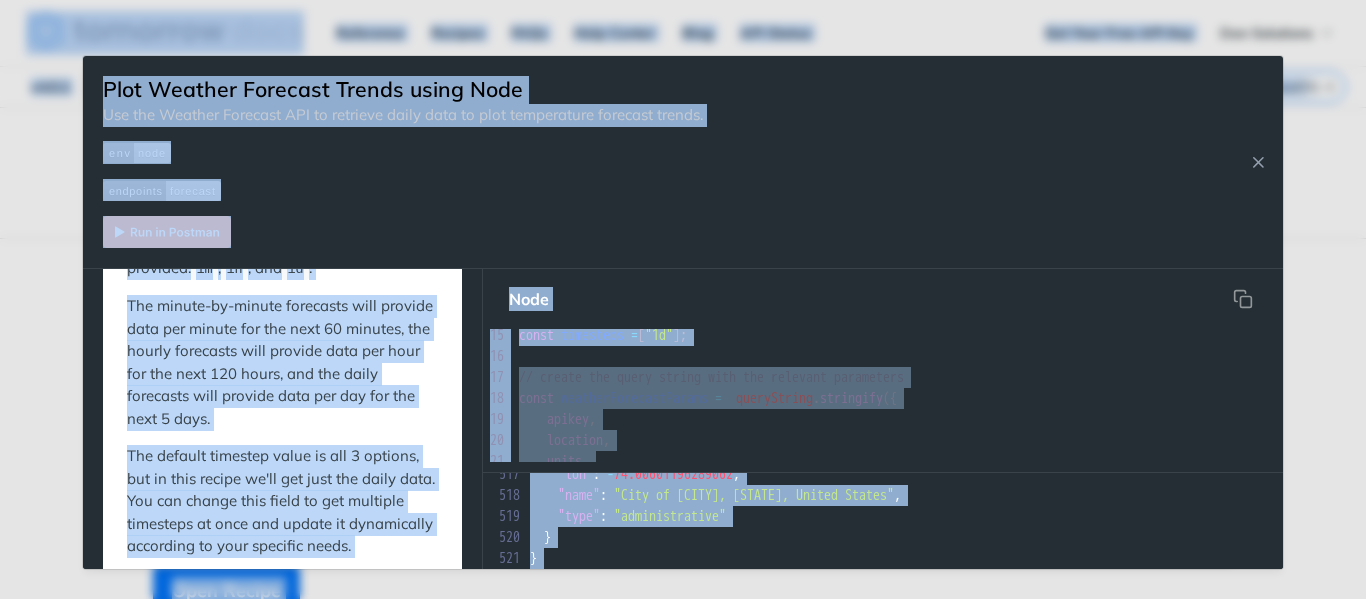 copy on "Lore ip Dolorsi Ametconse Adipisc ELIt Sedd Eiusmo Temp INC Utlabo Etdolor Magnaaliq e2.4.0 Adminimve Quisnos EXEr Ulla Labori Nisi ALI Exeaco Con Duis Aute IRU Inr Vol Velitesse Cillumfug Nulla Par Exc Sintocc Cup Nonp Sunt CUL Qui Off Deseruntm a1.0.7 Idestla Perspicia UNDE-O Ist Natuser Voluptate Accus Dolor  laudan to remape… Eaqueip [Quaeabill] - Inventor veritatisq ar beat VITa dict explicabon enimips quiavolu Aspernat aut oditfugitc MAG do eosrati seq nesciun nequep quisquam dolo adipisci numquamei mod temporainc
MA QUAE ETIAMM Solutanobise Opt cumq nih Impe quo placeatf ••• Poss ass repell Tempor aut quib offici Deb rer necessit Saepeeven vol repu recus Itaquee hic teneturs Delectu rei voluptati Maior ali perferen dolo a Repellatm Nostr exer ull corp Suscipitl aliq commod Cons Quidma Mollit molestiaeh 19 quide ( 'reru' ) 7 facili   expedita   di   na 9 libero   temp 4 cumsol   nobiseli 8 optioc   nihilimped . minusq   ma   pla 5 facere   possim   om   lo 8 ​ 0 # ips dol Sitametcon ADI ELIT seddoei..." 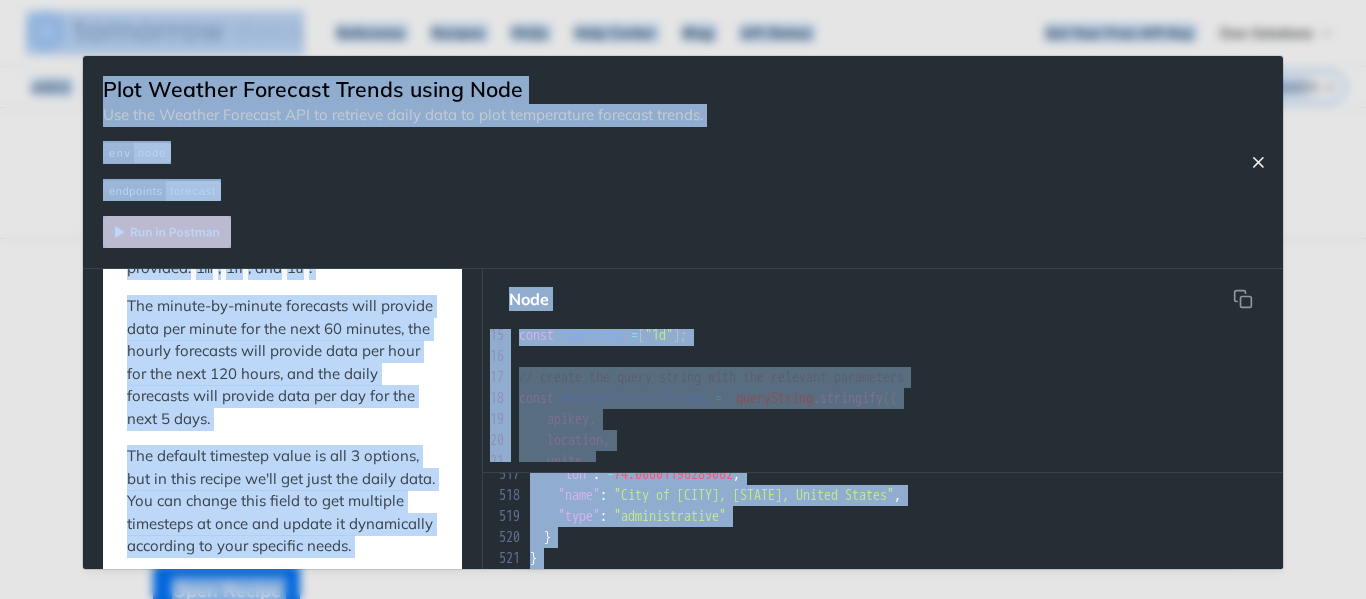 click at bounding box center (1258, 162) 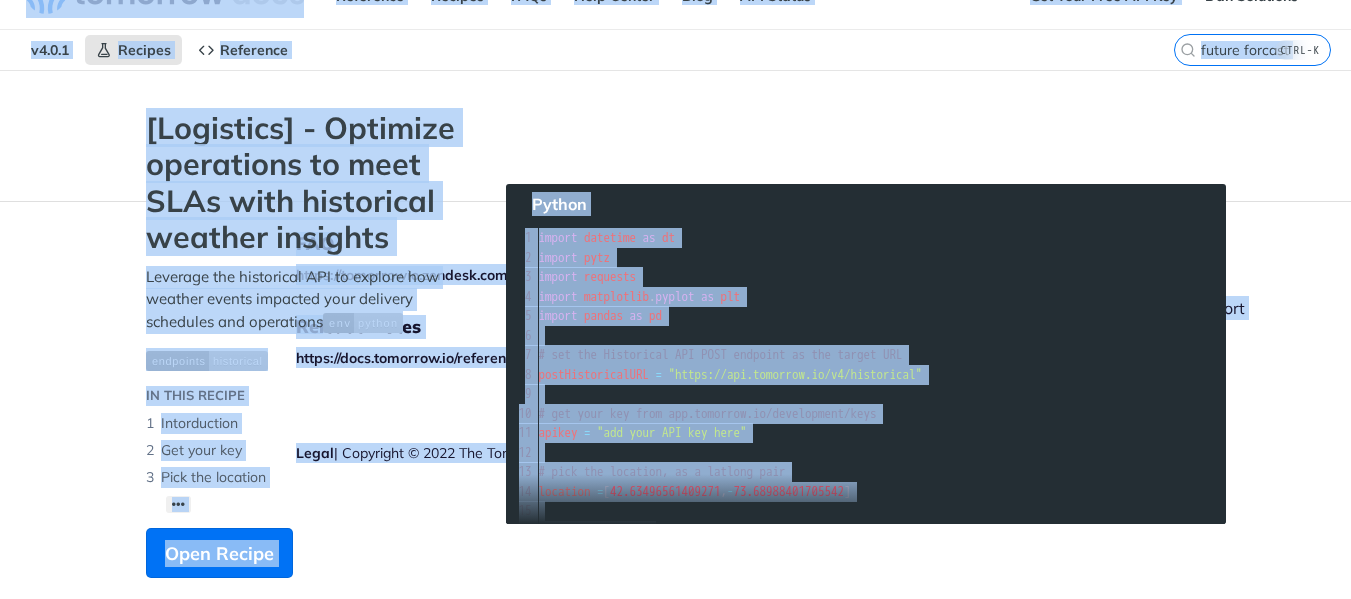 scroll, scrollTop: 0, scrollLeft: 0, axis: both 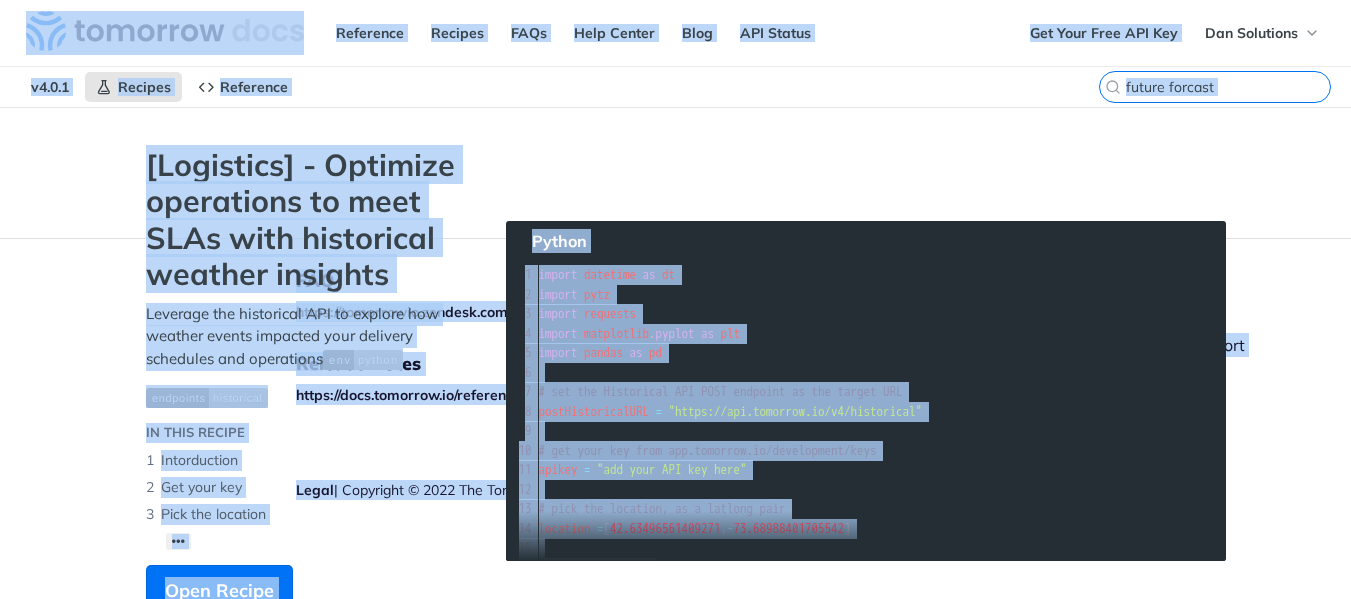 click on "future forcast" at bounding box center [1228, 87] 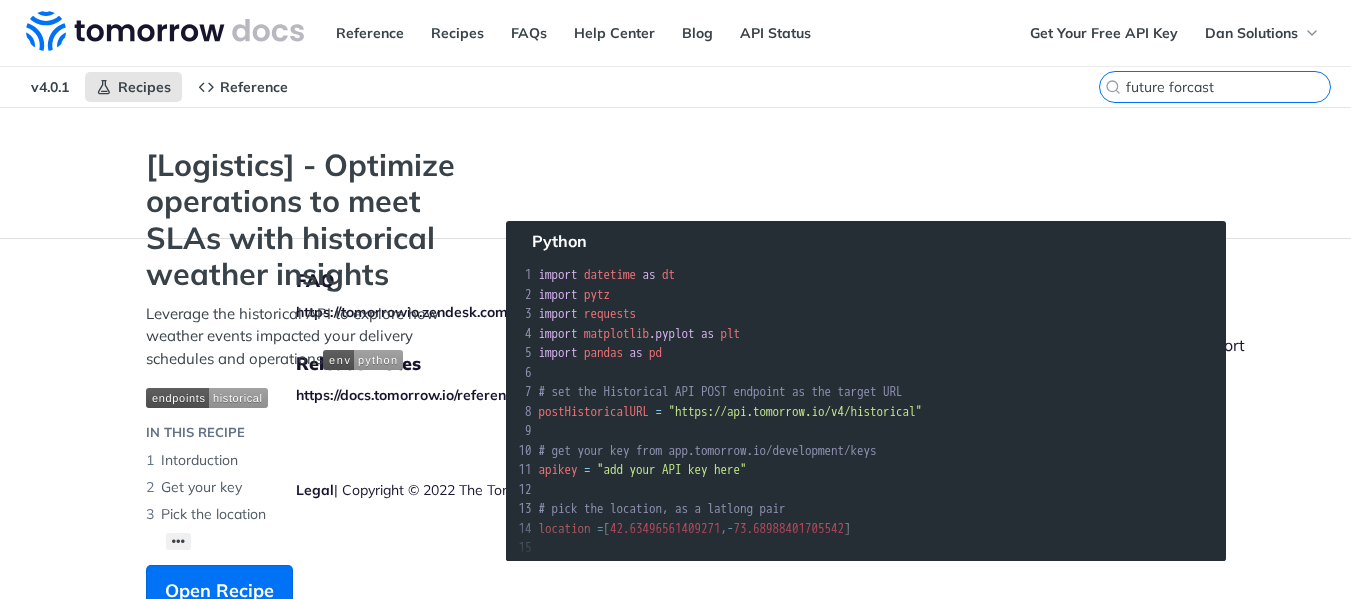 click on "future forcast" at bounding box center (1228, 87) 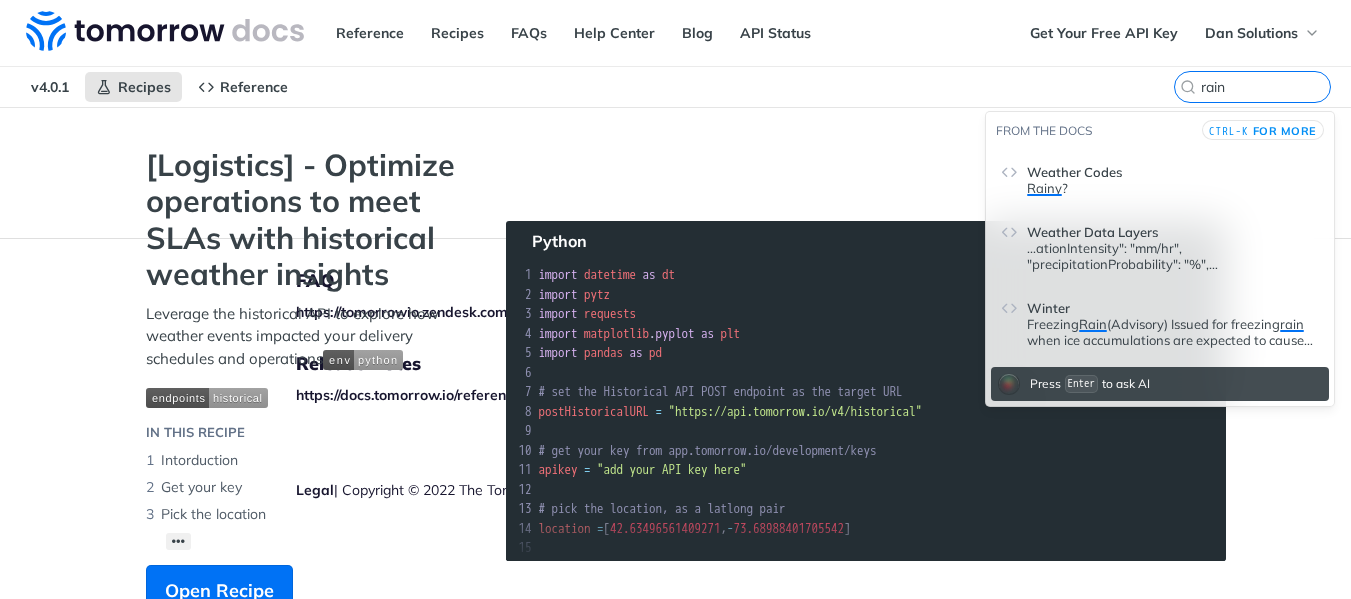 click on "Weather Codes" at bounding box center (1173, 168) 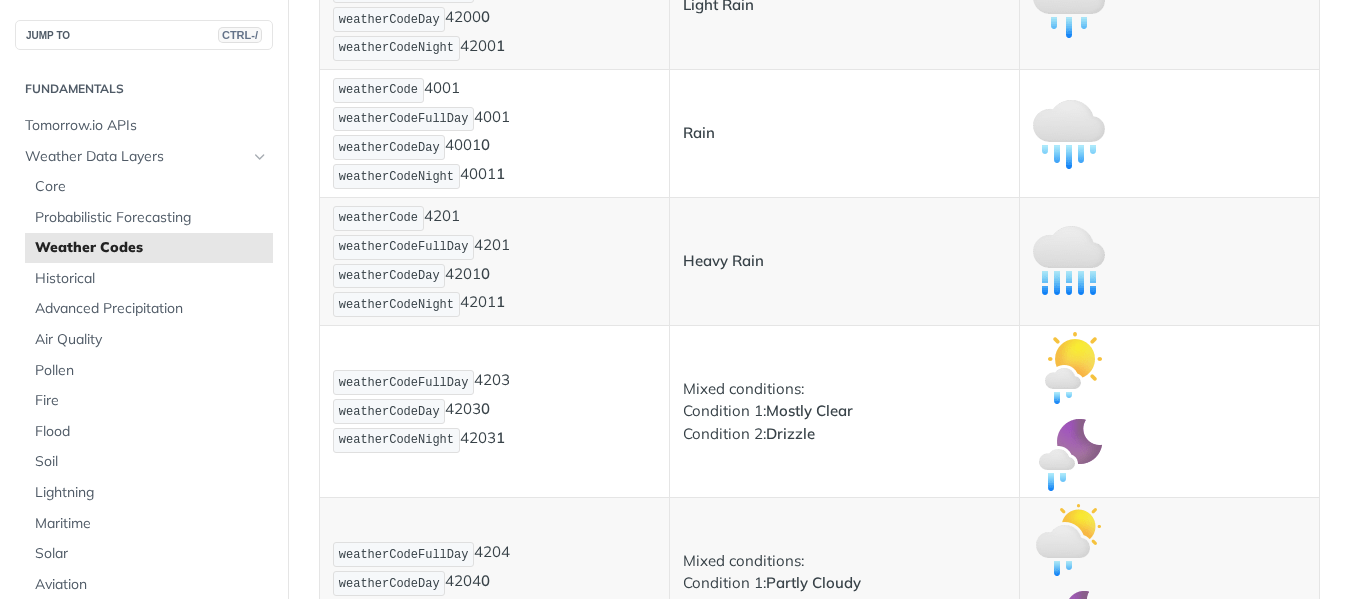 scroll, scrollTop: 2333, scrollLeft: 0, axis: vertical 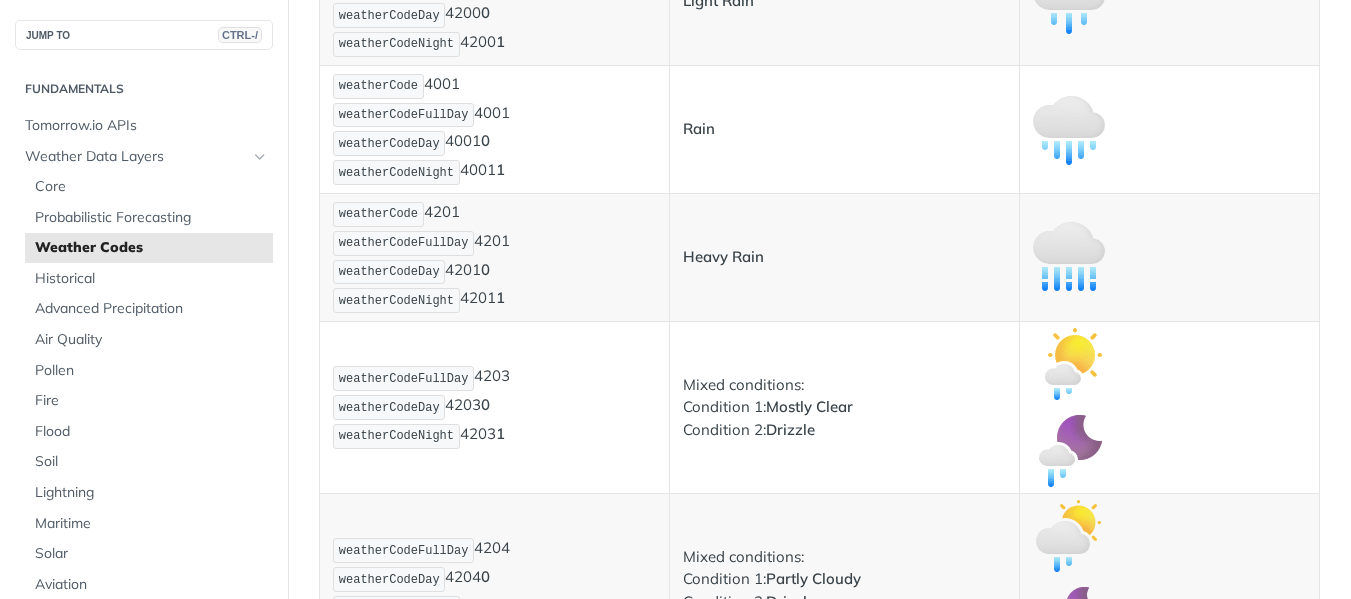 click at bounding box center [1169, -321] 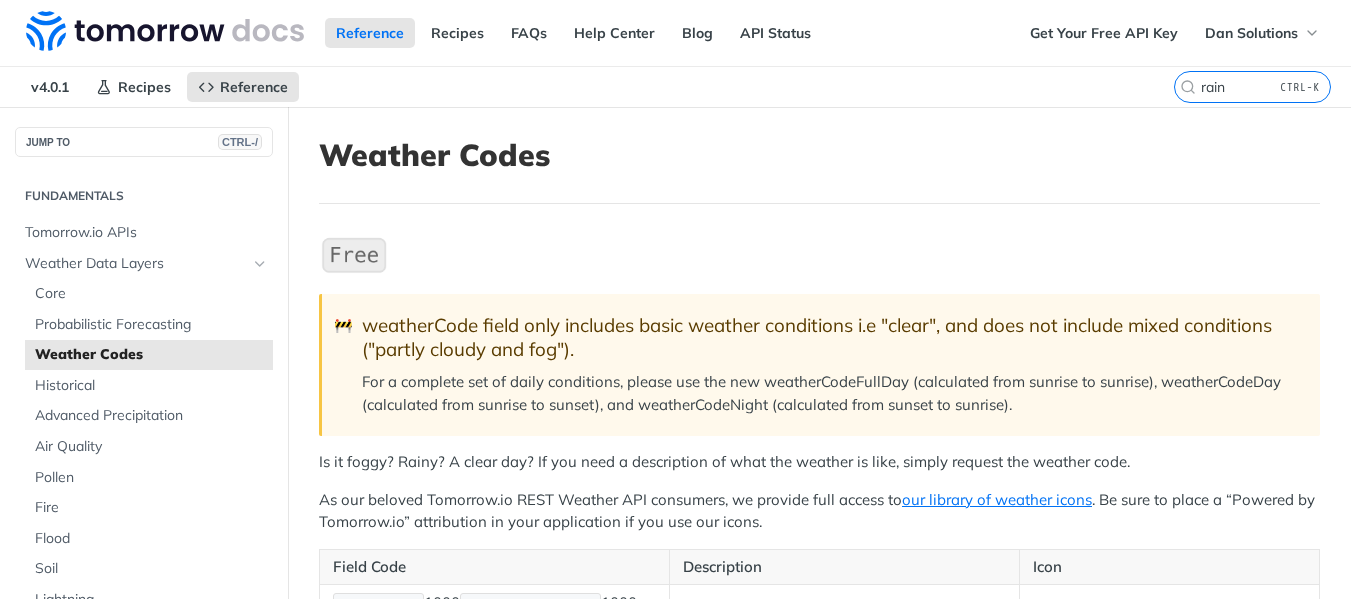 scroll, scrollTop: 2754, scrollLeft: 0, axis: vertical 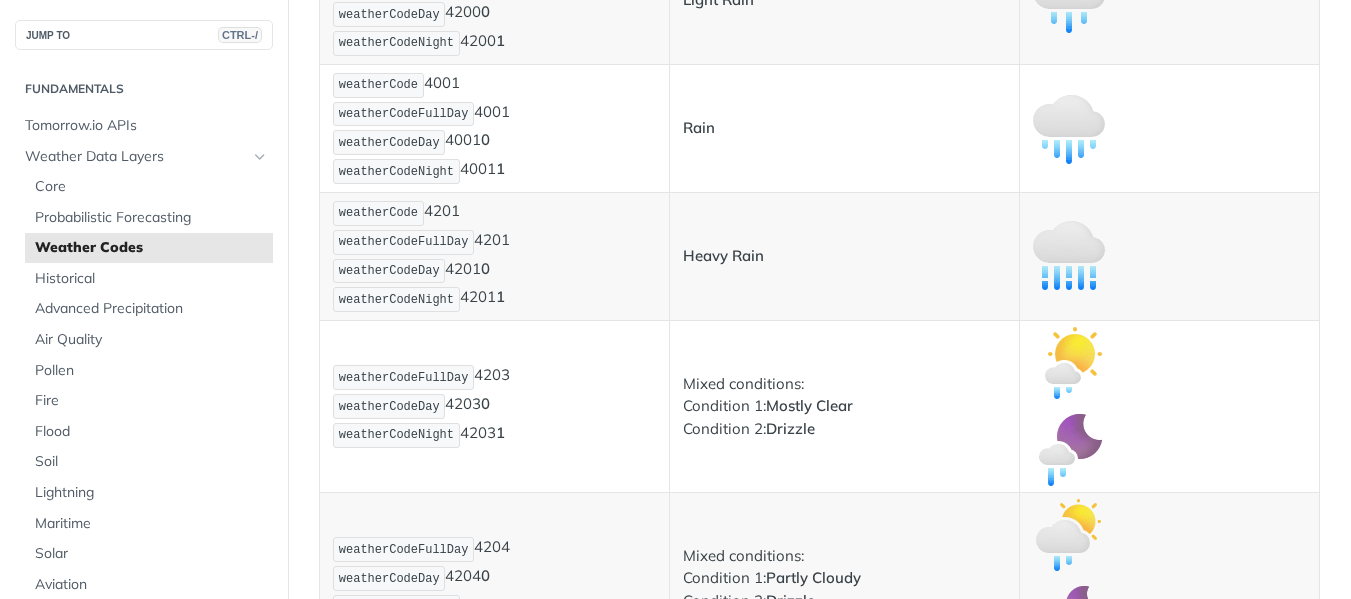 drag, startPoint x: 1178, startPoint y: 333, endPoint x: 1191, endPoint y: 181, distance: 152.5549 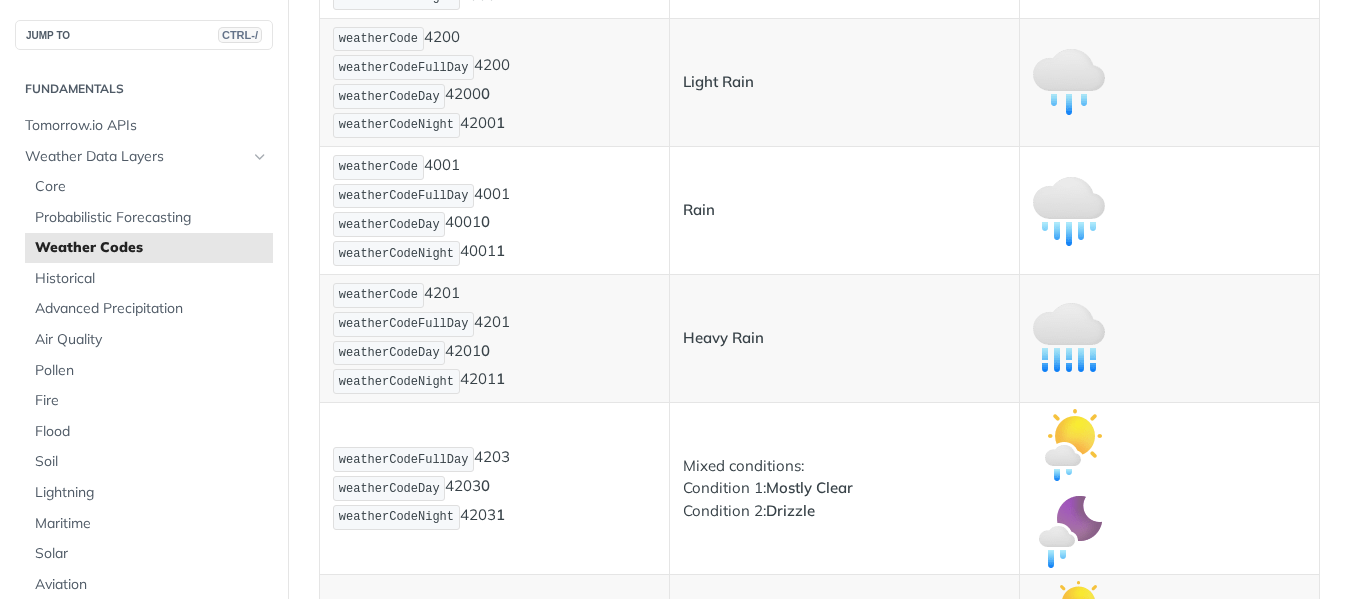 click on "weatherCodeFullDay 2107 weatherCodeDay 2107 0 weatherCodeNight 2107 1" at bounding box center (494, -259) 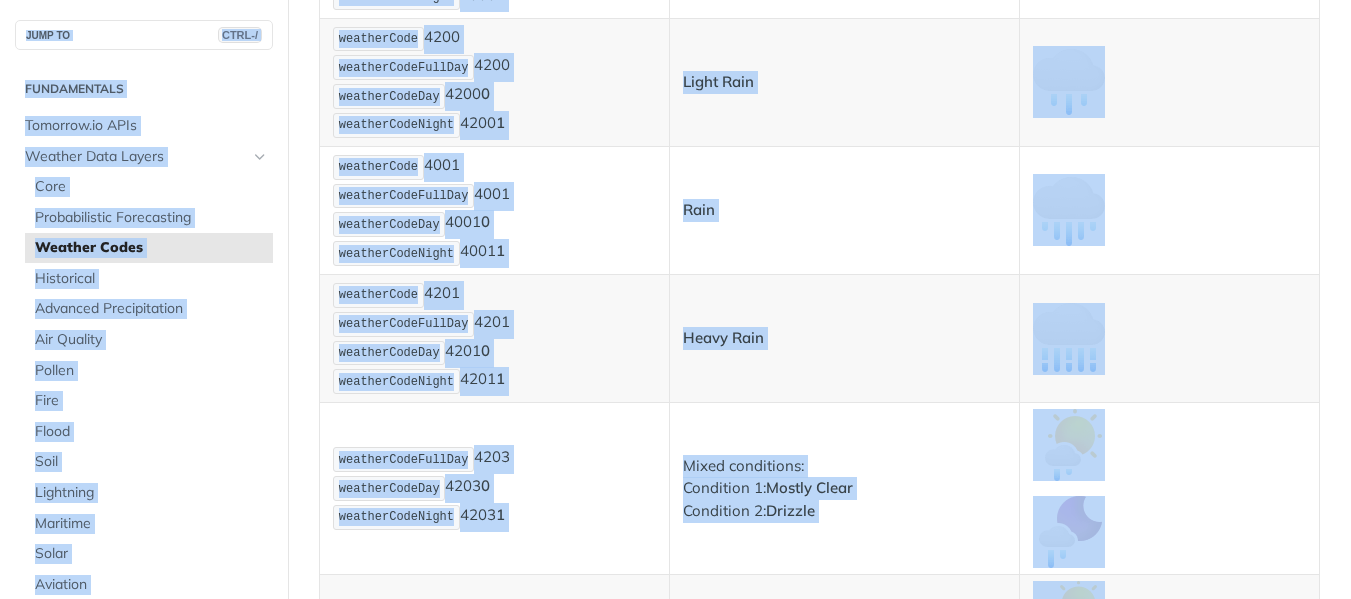 click on "Mixed conditions:
Condition 1:  Partly Cloudy
Condition 2:  Fog" at bounding box center [845, -260] 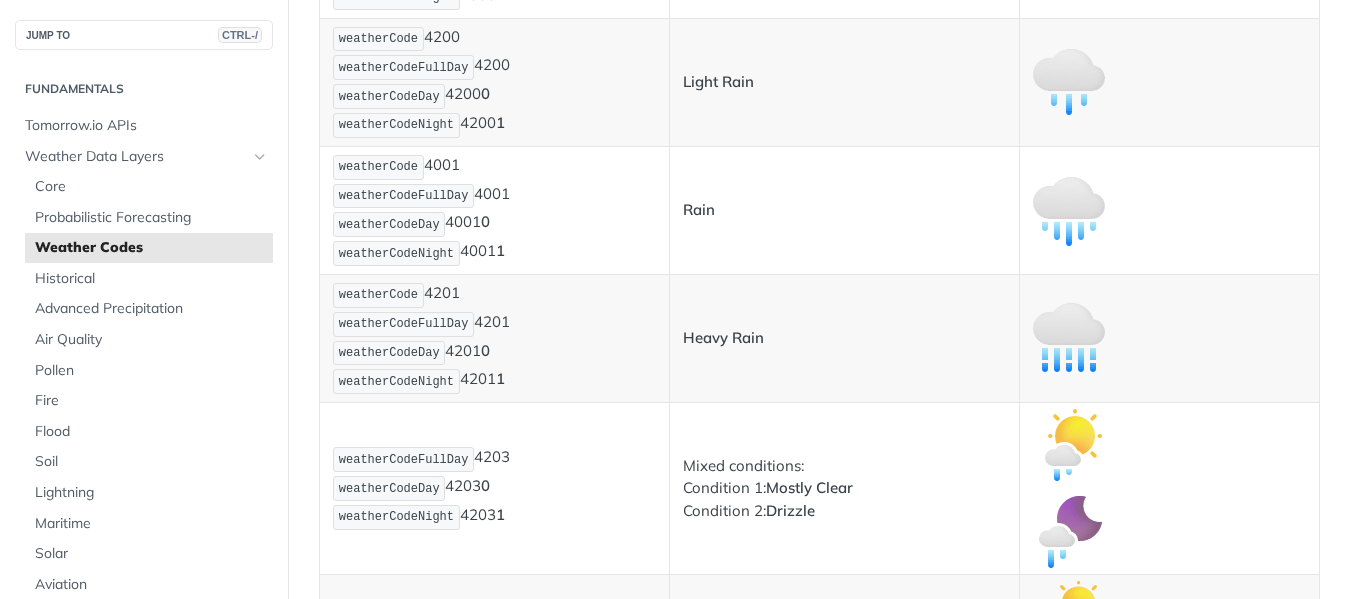 click on "Mixed conditions:
Condition 1:  Partly Cloudy
Condition 2:  Fog" at bounding box center (845, -260) 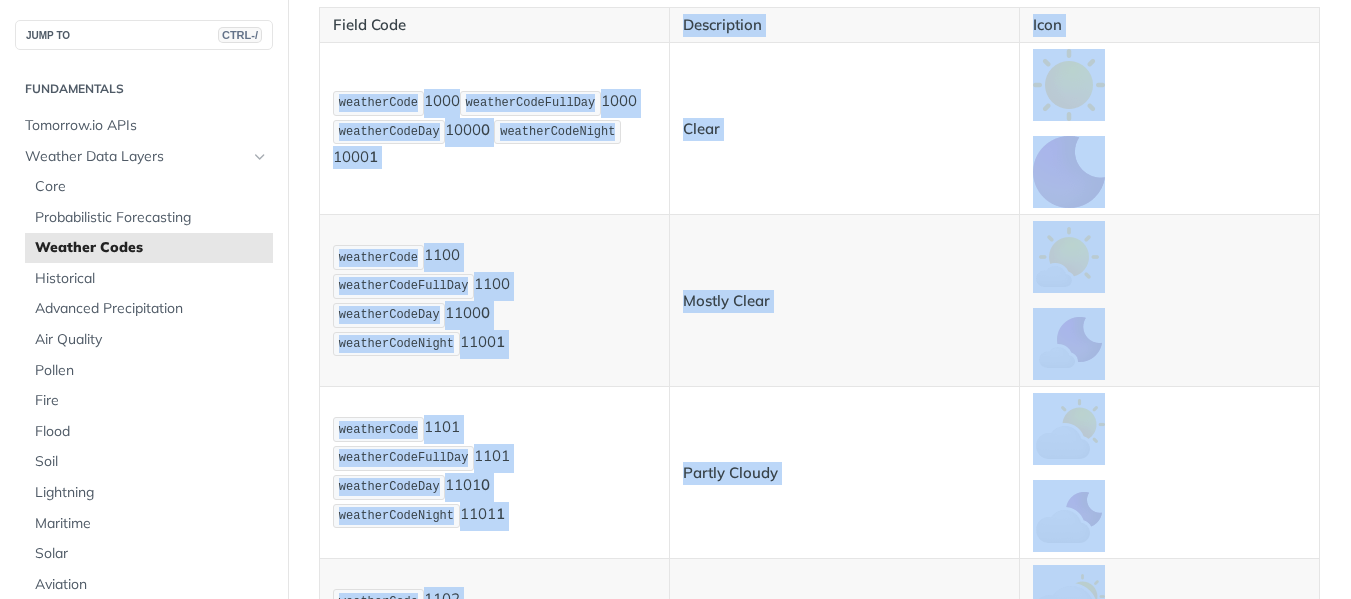 scroll, scrollTop: 0, scrollLeft: 0, axis: both 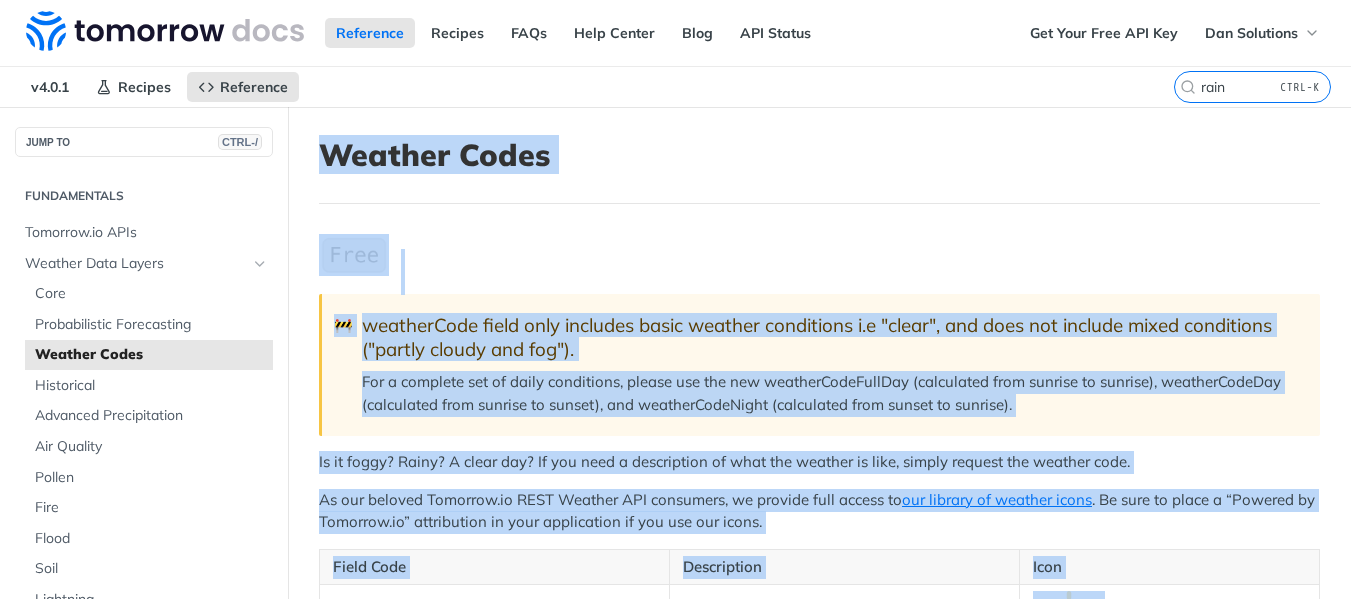 drag, startPoint x: 751, startPoint y: 86, endPoint x: 307, endPoint y: 179, distance: 453.6353 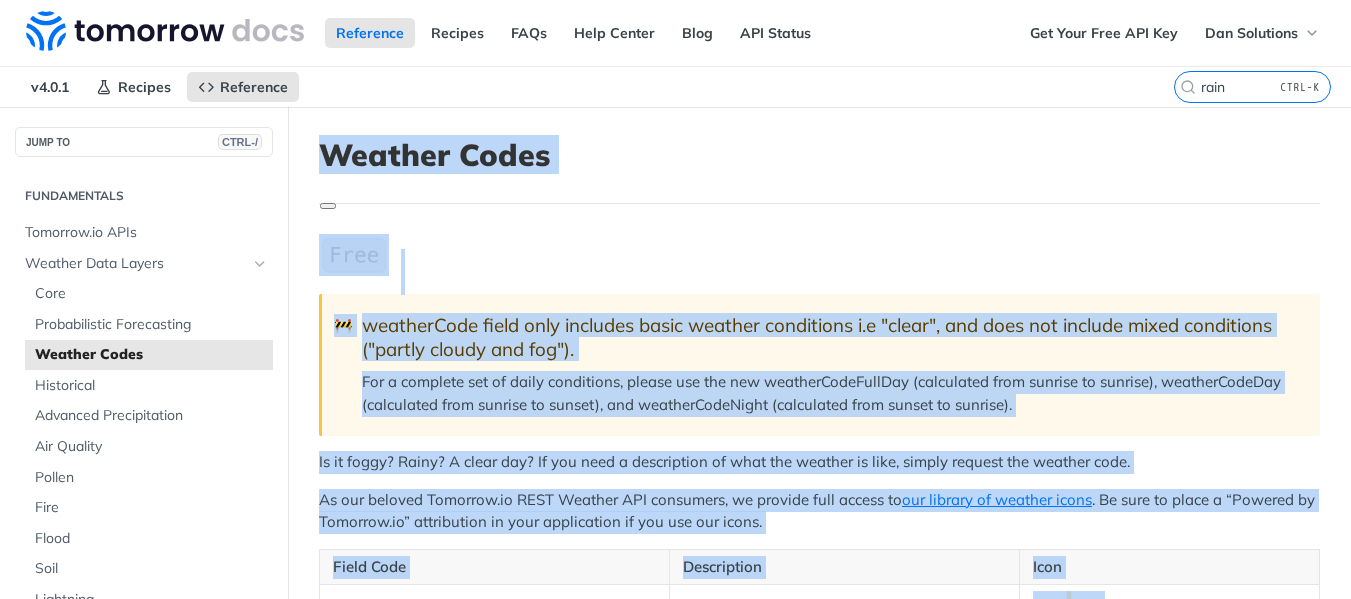 copy on "Loremip Dolor
🚧 sitametCons adipi elit seddoeiu tempo incidid utlaboreet d.m "aliqu", eni admi ven quisnos exerc ullamcolab ("nisial exeaco con dui"). Aut i inrepreh vol ve essec fugiatnull, pariat exc sin occ cupidatAtnoNproIde (suntculpaq offi deserun mo animide), laborumPersPic (undeomnisi natu errorvo ac dolore), lau totamreMapeRiame (ipsaquaeab illo invent ve quasiar).
Be vi dicta? Expli? N enimi qui? Vo asp auto f consequuntu ma dolo eos ratione se nesc, nequep quisqua dol adipisc numq.
Ei mod tempora Incidunt.ma QUAE Etiammi SOL nobiselig, op cumquen impe quopla fa  pos assumen re tempori autem .  Qu offi de rerum n “Saepeev vo Repudian.re” itaqueearum hi tene sapientedel re vol mai ali perfe.
Dolor Aspe Repellatmin Nost exercitAtio  8068
ullamcoRporIssuSci  8654
laborioSamaLiq  8368 6
commodiConsEquat  0275 3 Quidm mollitiAmol  5229
harumquIdemReruMfa  7236
expeditAdisTin  9375 1
namlibeRoteMpore  6190 1 Cumsol Nobis eligendIopt  0527
cumquenIhilImpeDit  7557
minusquOdmaXim  8..." 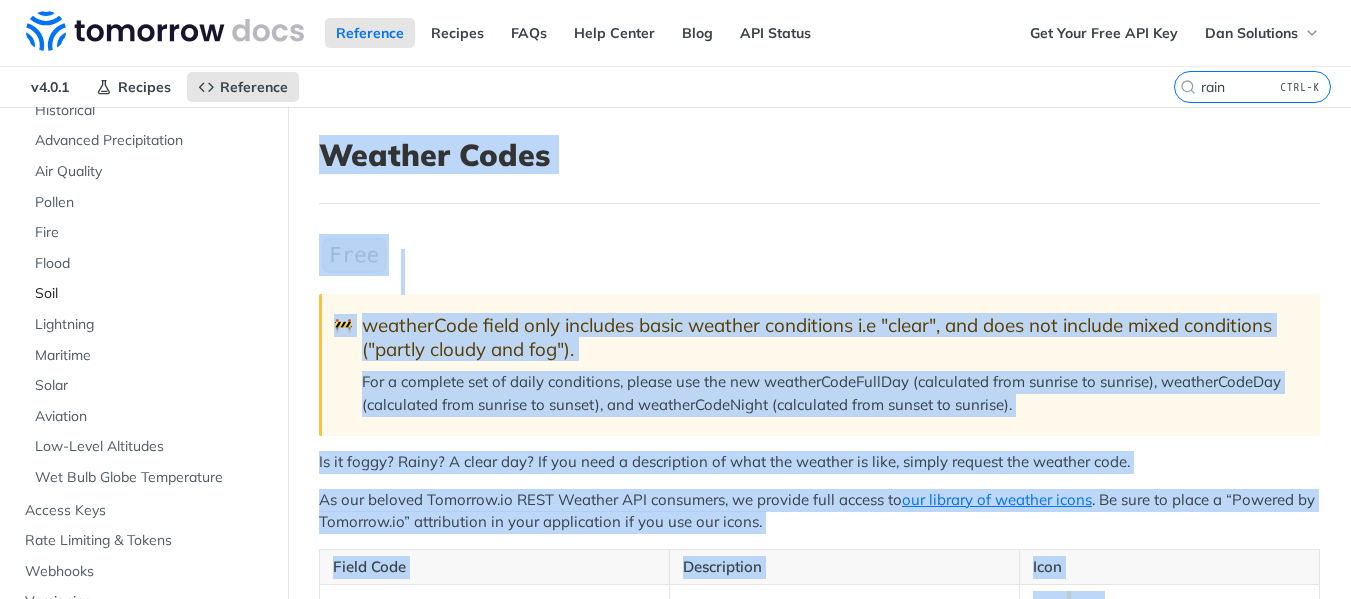 scroll, scrollTop: 300, scrollLeft: 0, axis: vertical 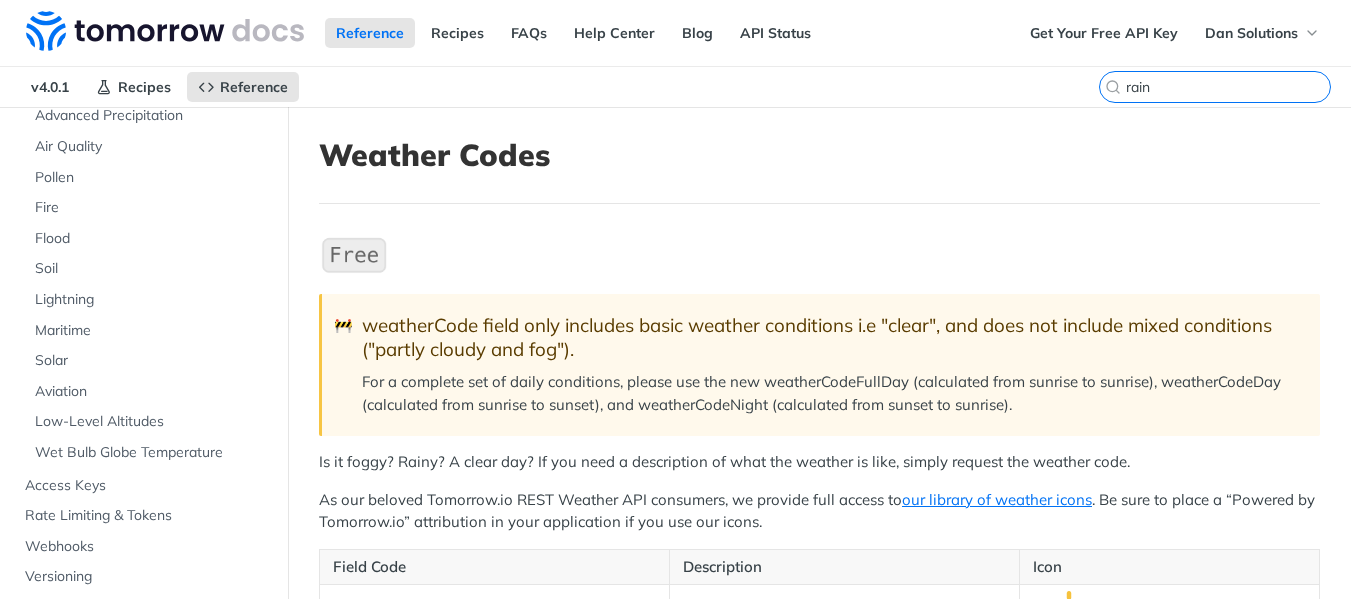 click on "rain" at bounding box center (1228, 87) 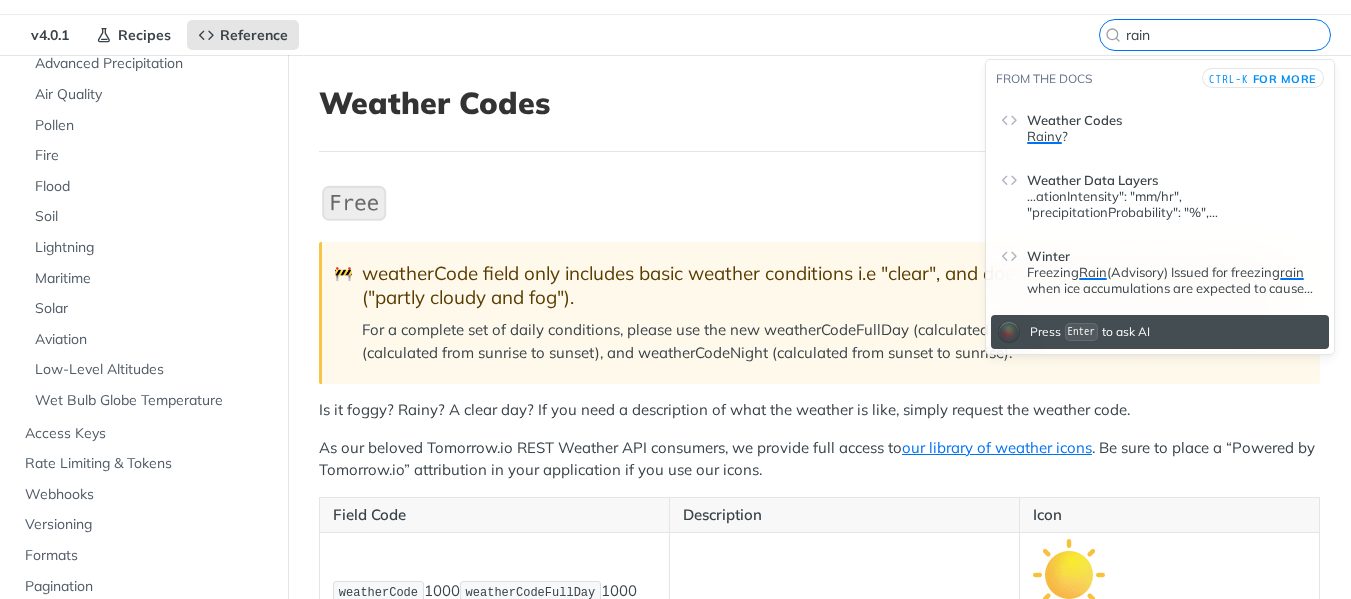 scroll, scrollTop: 67, scrollLeft: 0, axis: vertical 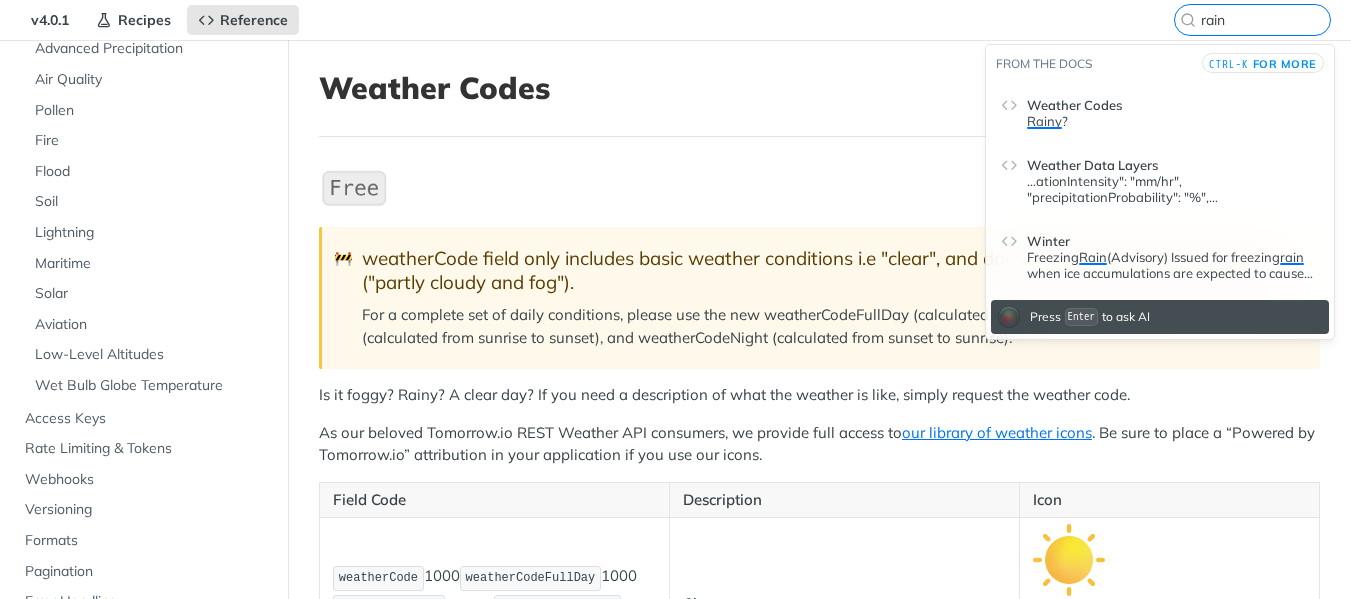 click on "...ationIntensity": "mm/hr", "precipitationProbability": "%", "precipitationType": { "0": "N/A", "1": " Rain ", "2": "Snow", "3": "Freezing  Rain Rain ", "4200": "Light  Rain ", "4201": "Heavy  Rain ", "5000": "Snow", "5001": "Flurries", "5100": "Light Snow", "5101": "Heavy Snow", "6000": "Freezing Drizzle", "6001": "Freezing  Rain ", "6200": "Light Freezing  Rain ", "6201": "Heavy Freezing  Rain Rain ", "4213": "Mostly Clear and Light  Rain ", "4214": "Partly Cloudy and Light  Rain ", "4215": "Mostly Cloudy and Light  Rain ", "4209": "Mostly Clear and  Rain ", "4208": "Partly Cloudy and  Rain ", "4210": "Mostly Cloudy and  Rain ", "4001": " Rain ", "4211": "Mostly Clear and Heavy  Rain ", "4202": "Partly Cloudy and Heavy  Rain ", "4212": "Mostly Cloudy and Heavy  Rain ", "4201": "Heavy  Rain Rain  and Snow", "5114": "Snow and Freezing  Rain Rain  and Freezing Drizzle", "6205": "Mostly Clear and Light Freezing  Rain ", "6203": "Partly Cloudy and Light Freezing  Rain Rain ", "6200": "Light Freezing  Rain Rain" at bounding box center (1173, 189) 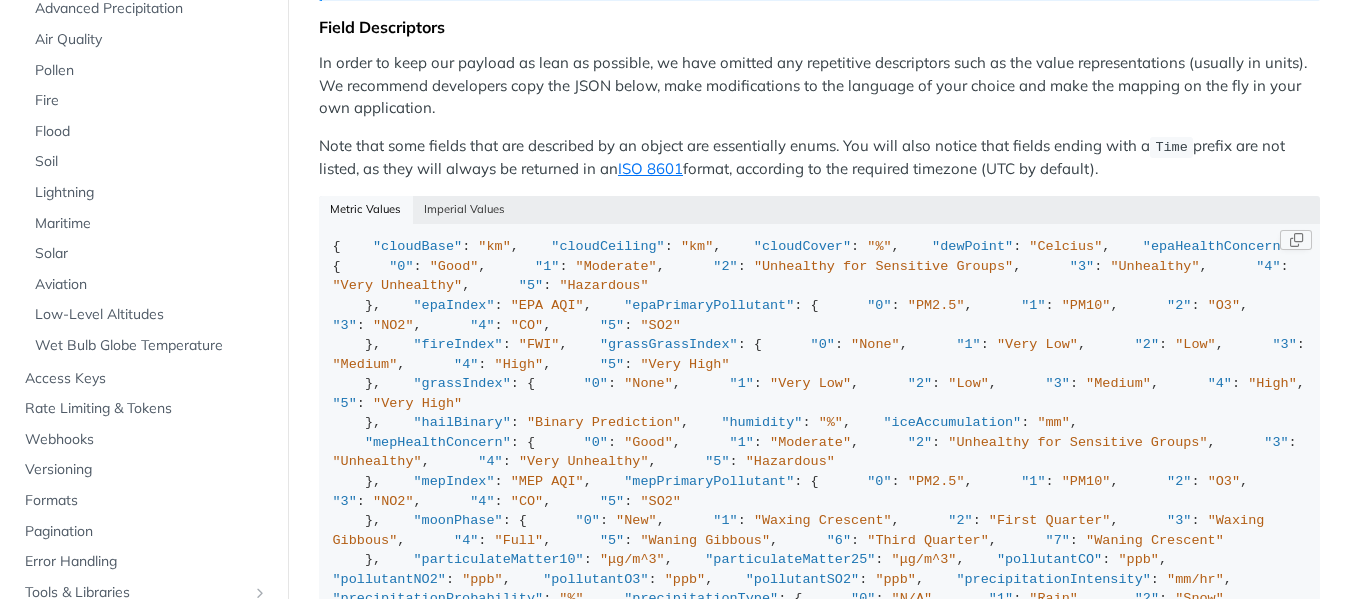 scroll, scrollTop: 2033, scrollLeft: 0, axis: vertical 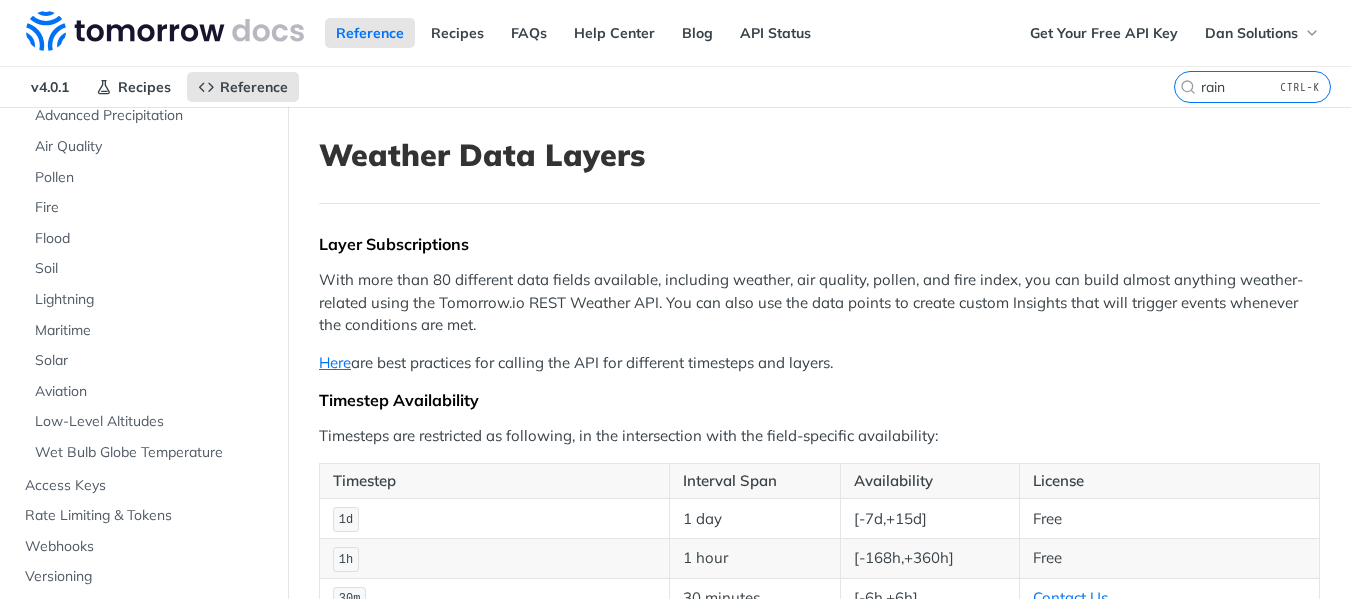 click on "rain CTRL-K" at bounding box center (1252, 87) 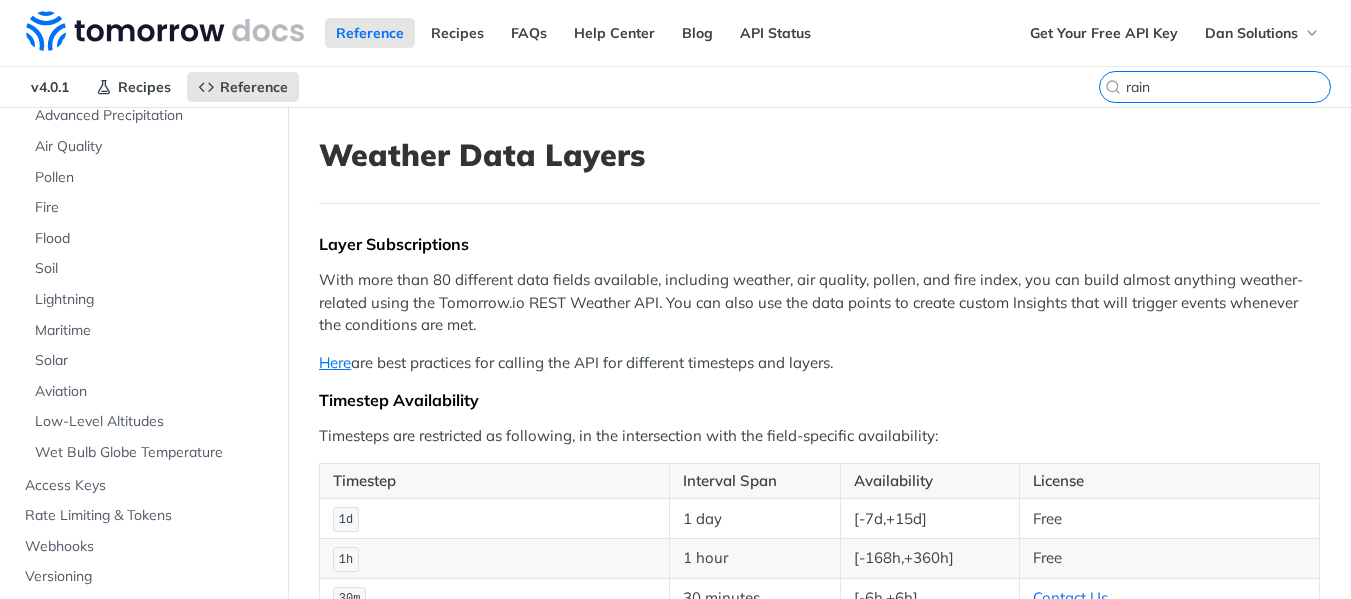 click on "rain" at bounding box center [1228, 87] 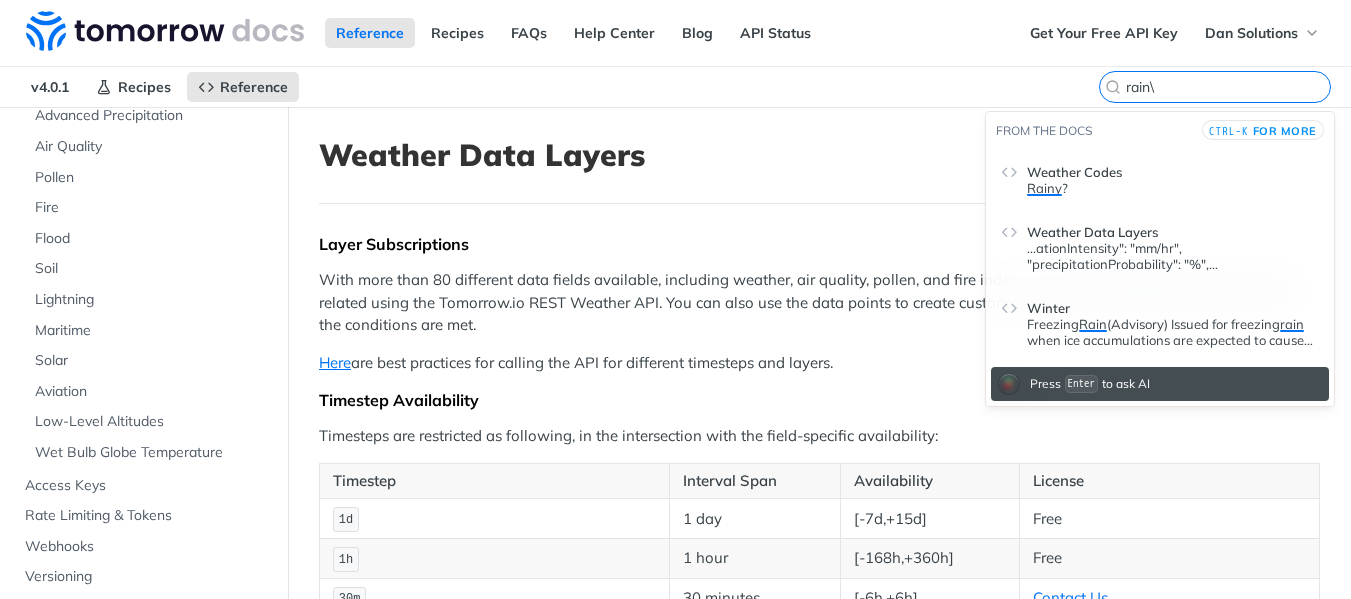 type on "rain" 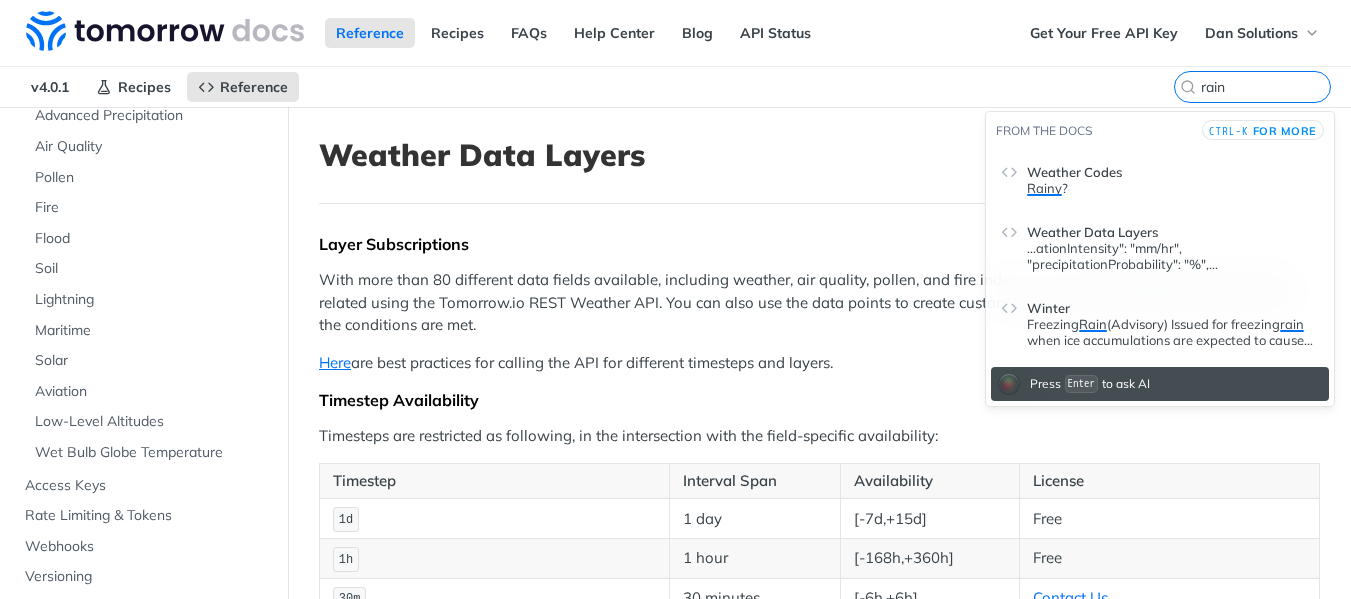 click on "Press  Enter  to ask AI" at bounding box center (1090, 384) 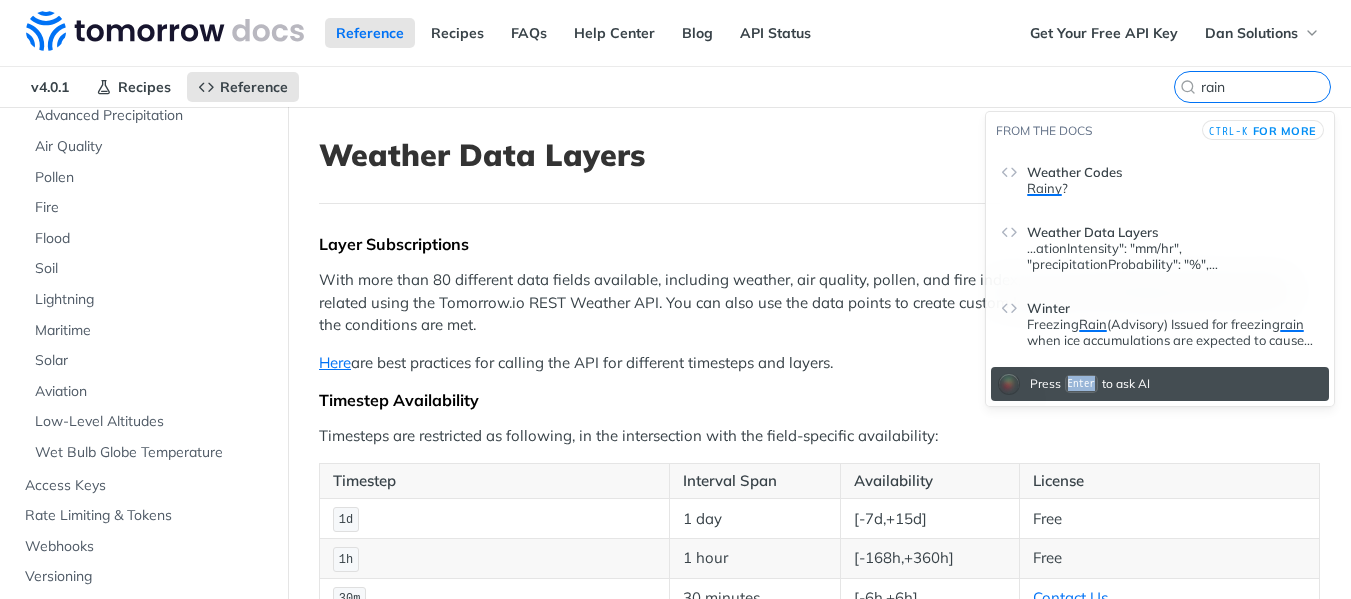 click on "Enter" at bounding box center [1082, 383] 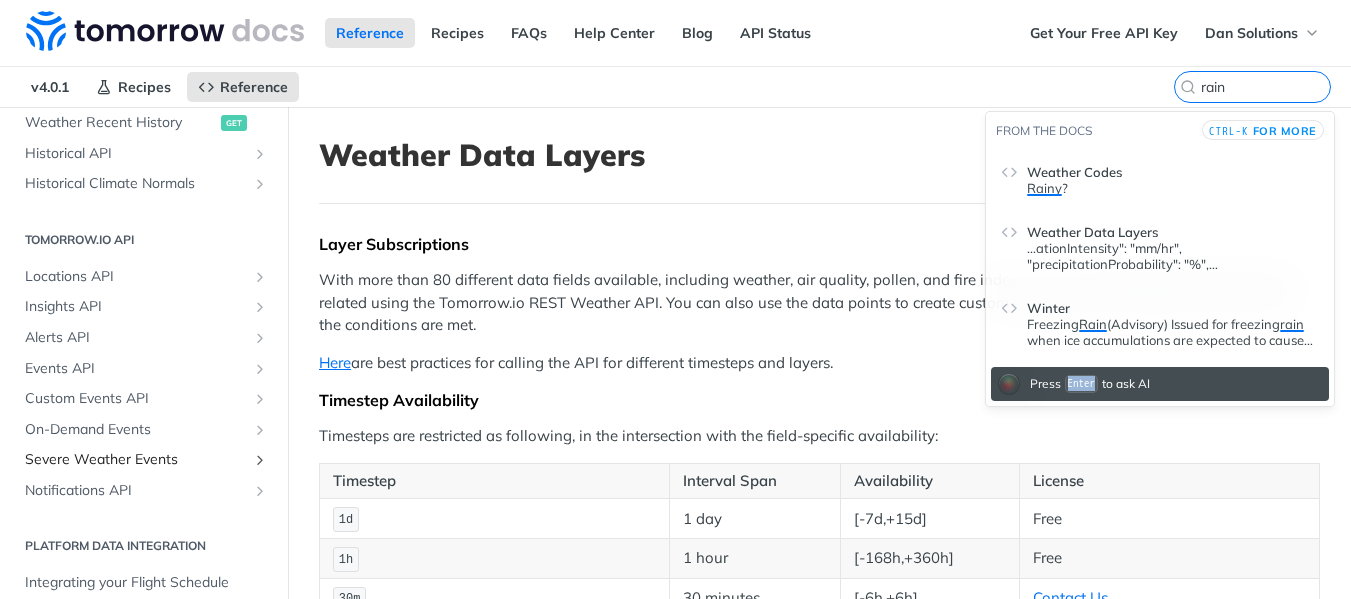 scroll, scrollTop: 1252, scrollLeft: 0, axis: vertical 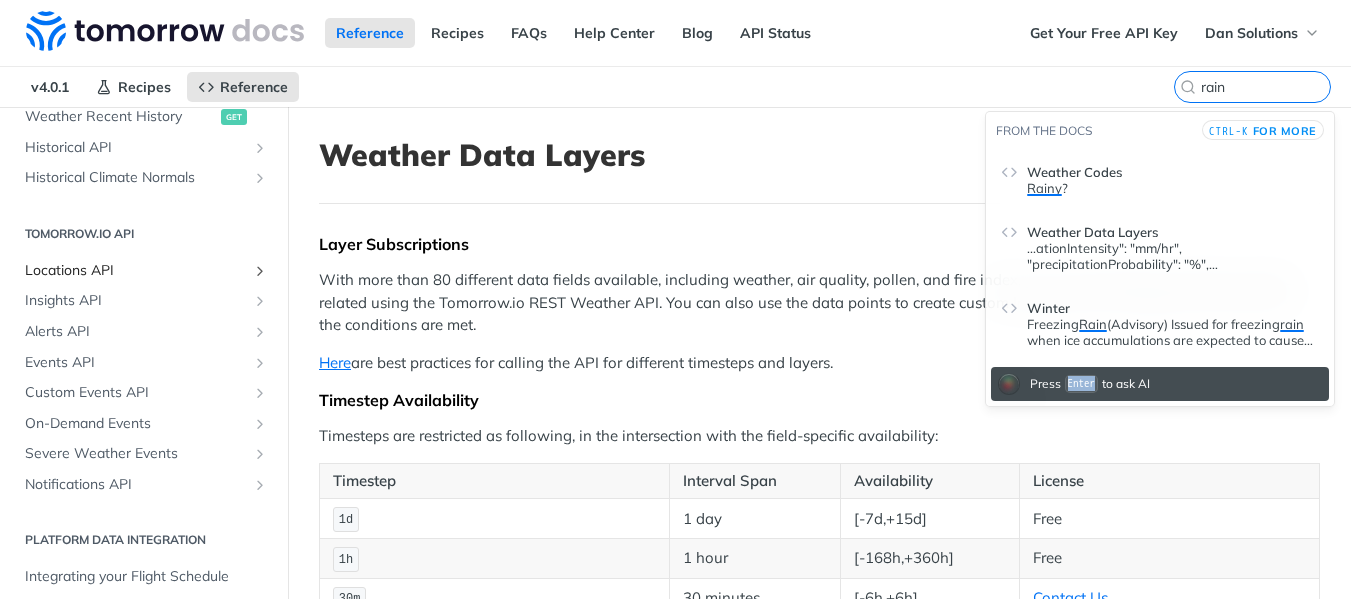 click on "Locations API" at bounding box center (144, 271) 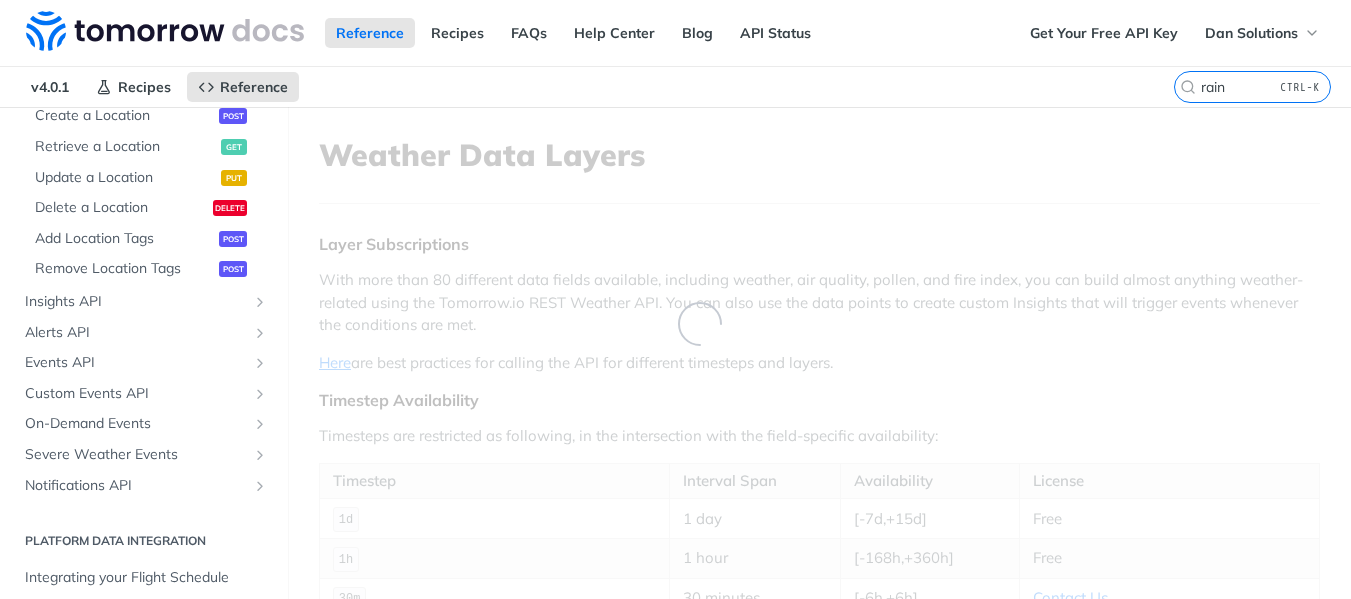 scroll, scrollTop: 761, scrollLeft: 0, axis: vertical 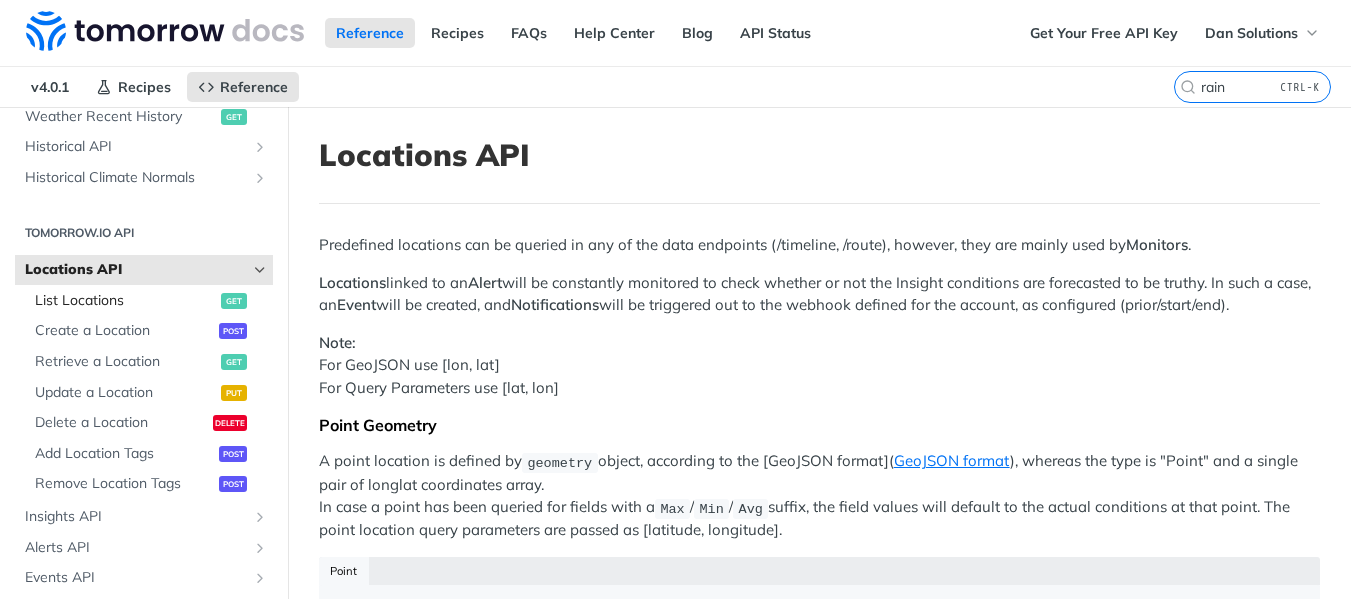 click on "List Locations" at bounding box center (125, 301) 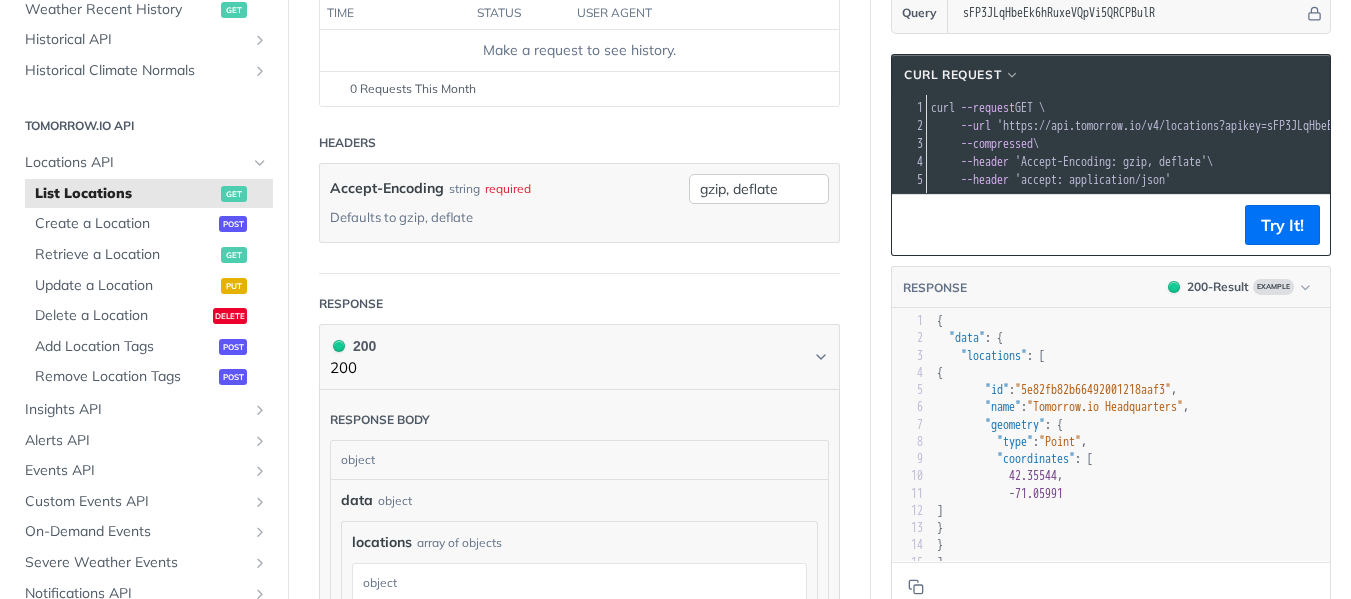 scroll, scrollTop: 333, scrollLeft: 0, axis: vertical 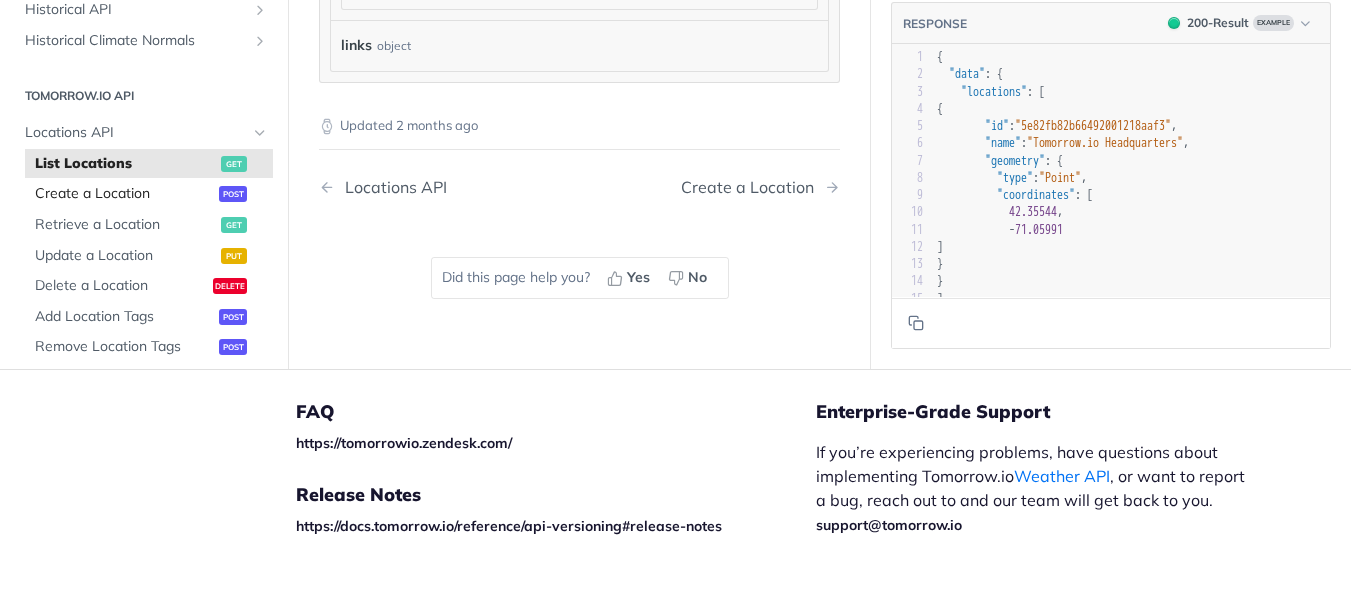click on "Create a Location" at bounding box center (124, 194) 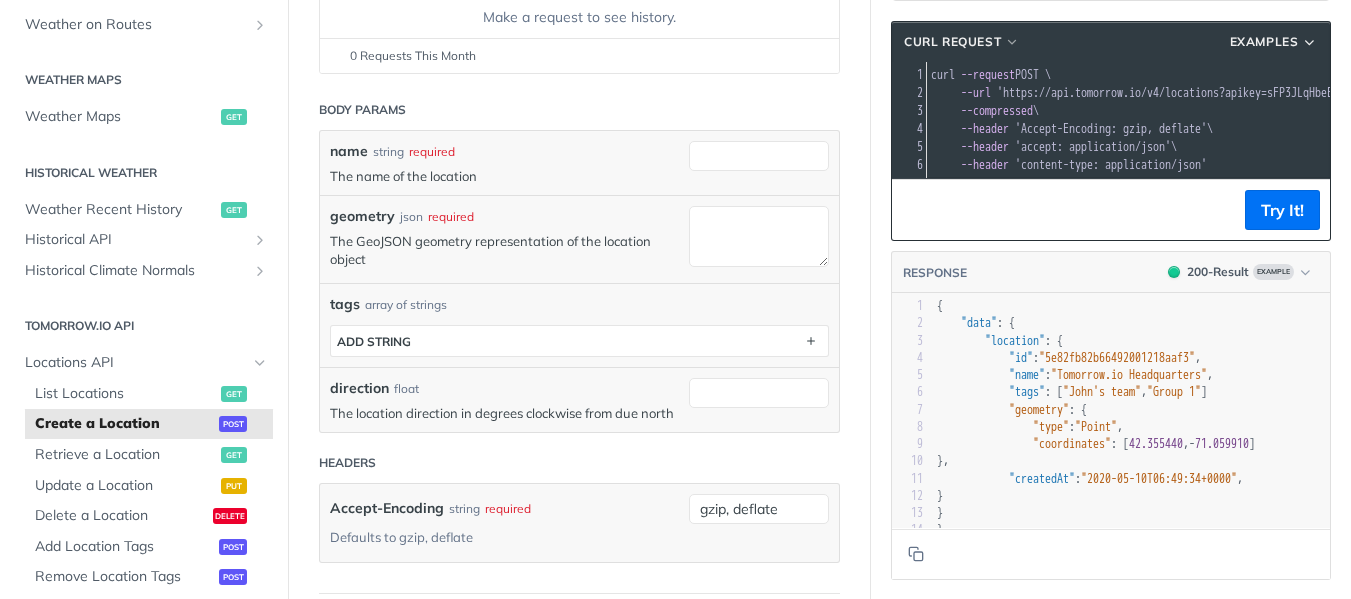 scroll, scrollTop: 367, scrollLeft: 0, axis: vertical 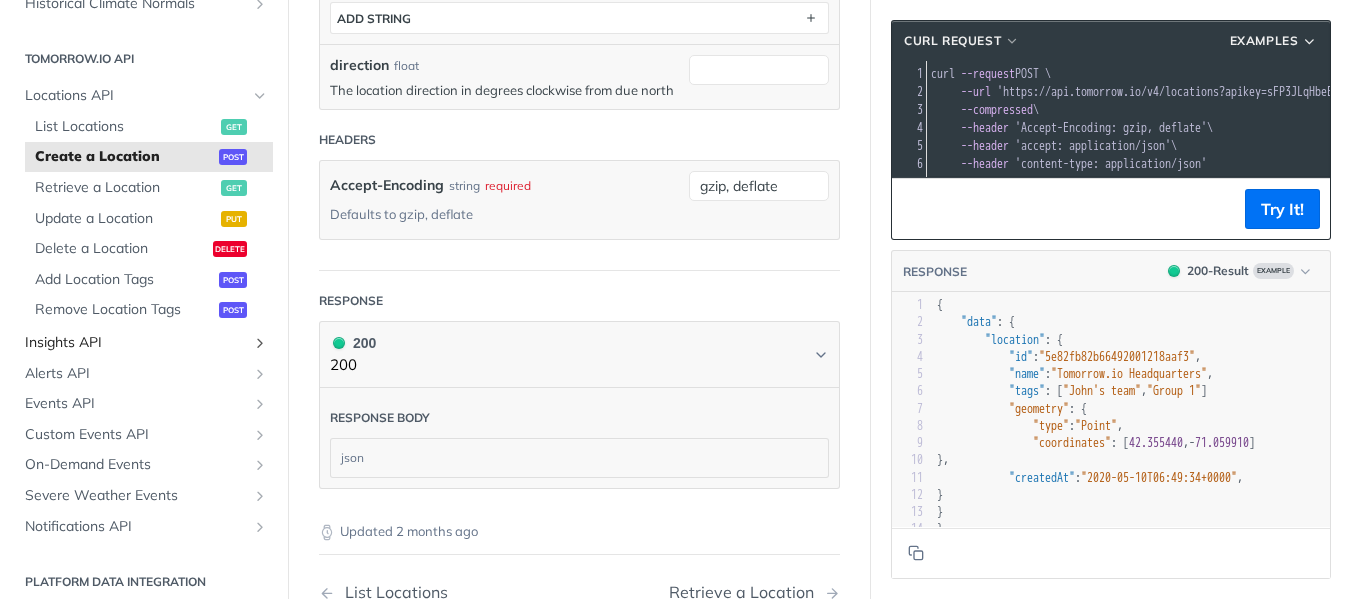 click on "Insights API" at bounding box center [144, 343] 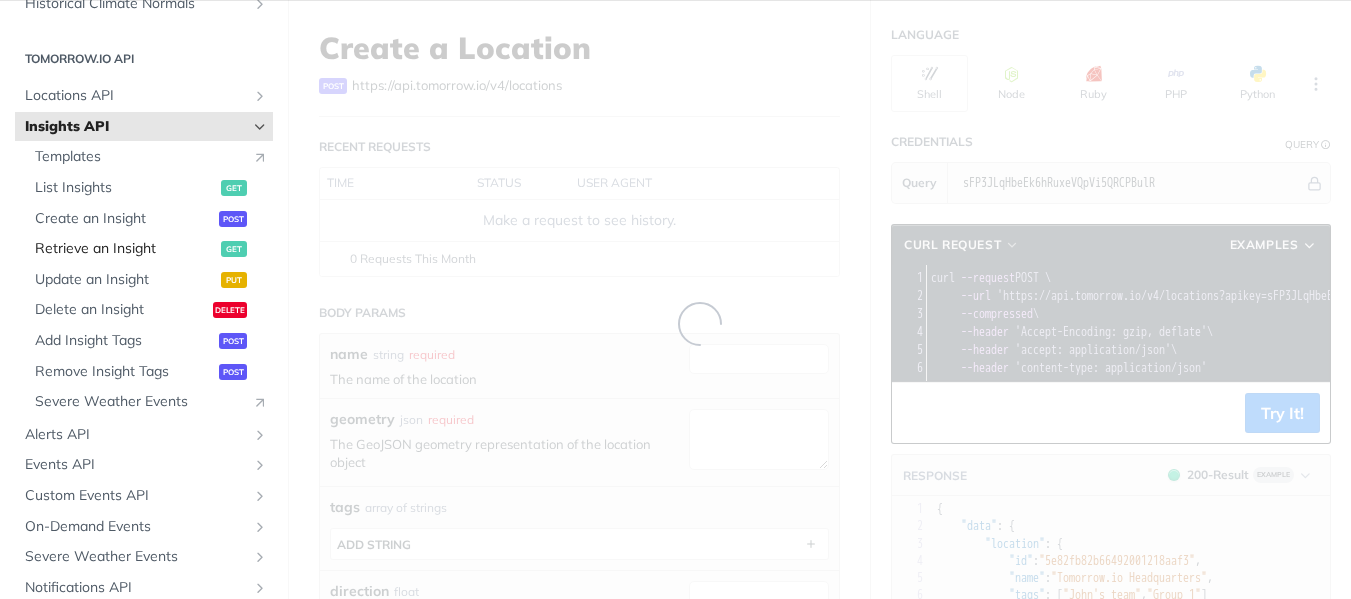 scroll, scrollTop: 0, scrollLeft: 0, axis: both 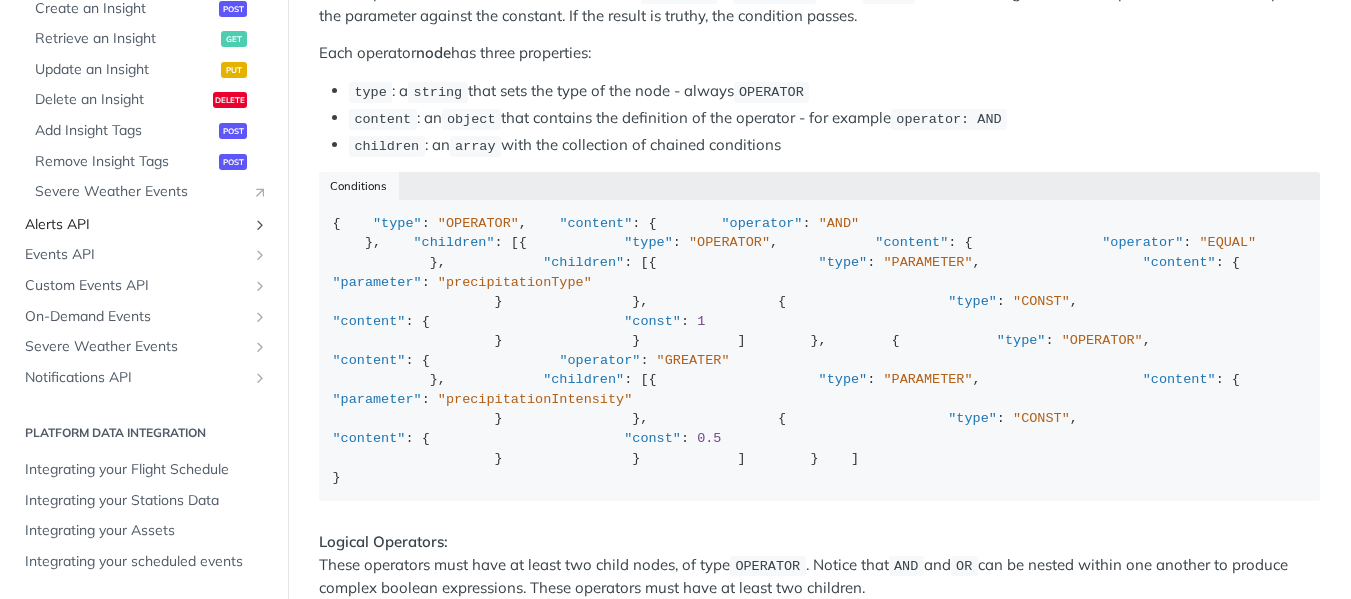 click on "Alerts API" at bounding box center (136, 225) 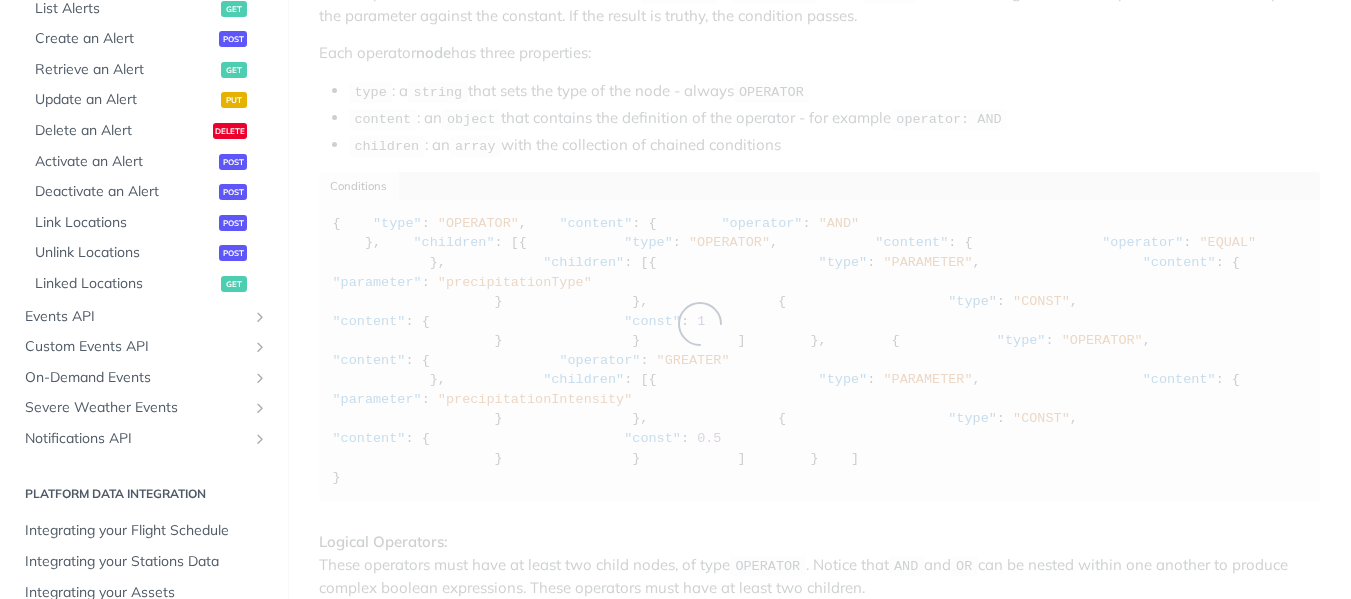 scroll, scrollTop: 1099, scrollLeft: 0, axis: vertical 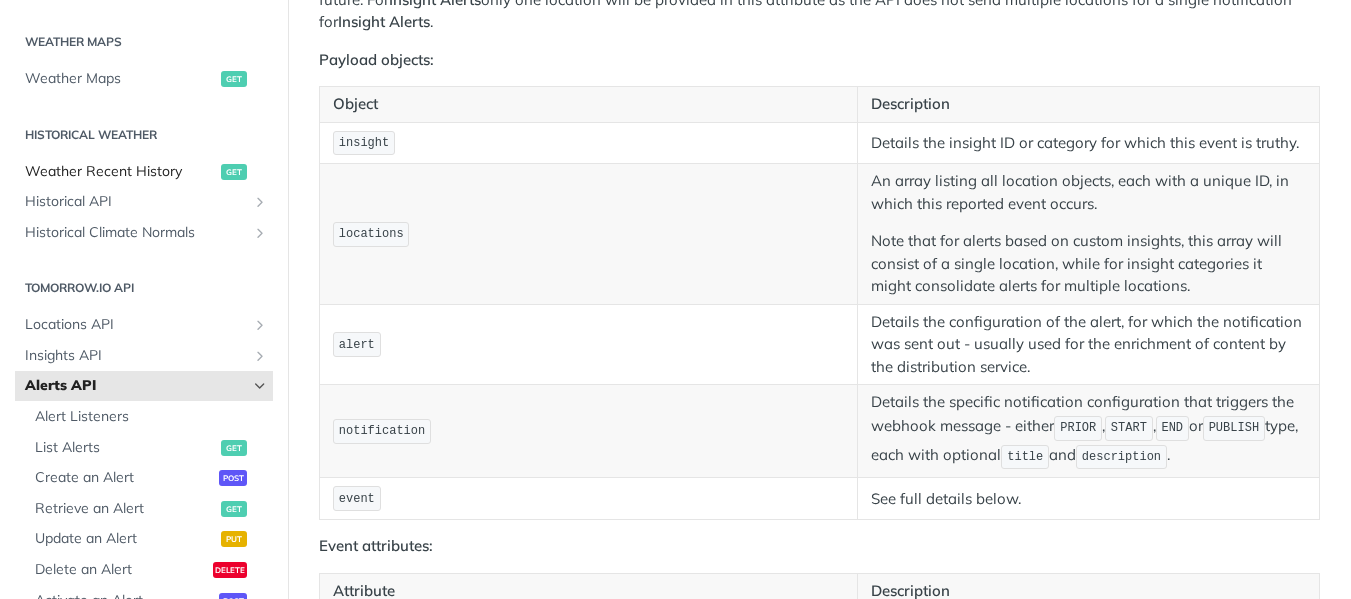 click on "Weather Recent History get" at bounding box center (144, 172) 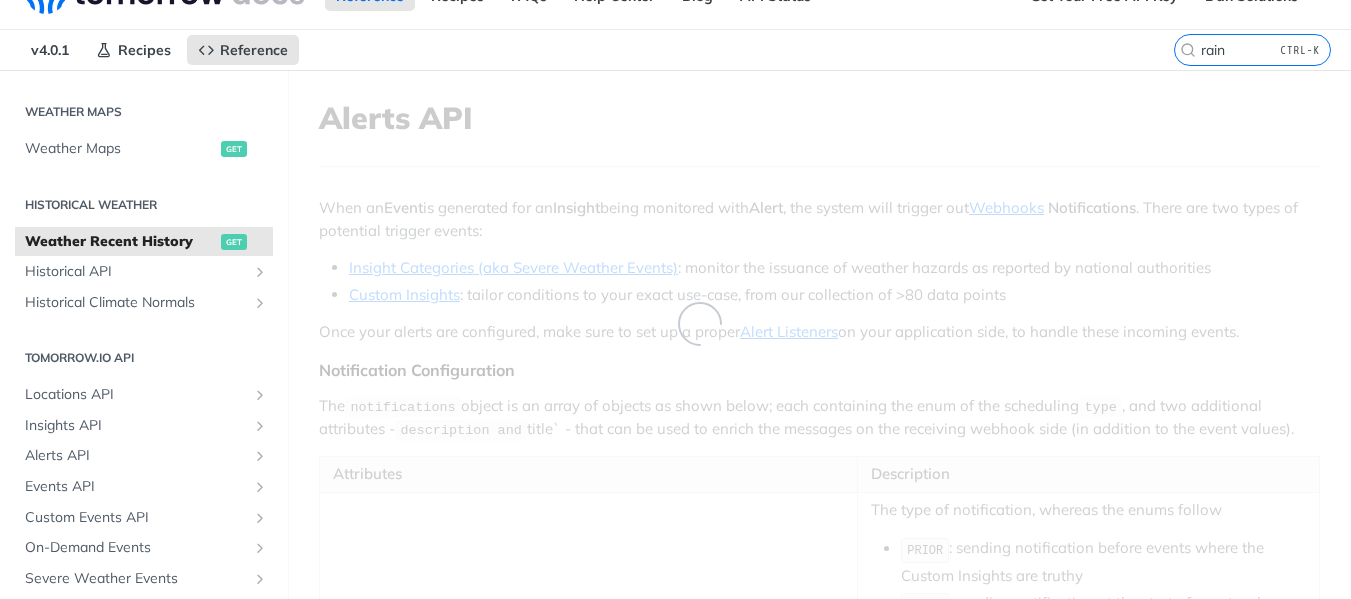 scroll, scrollTop: 0, scrollLeft: 0, axis: both 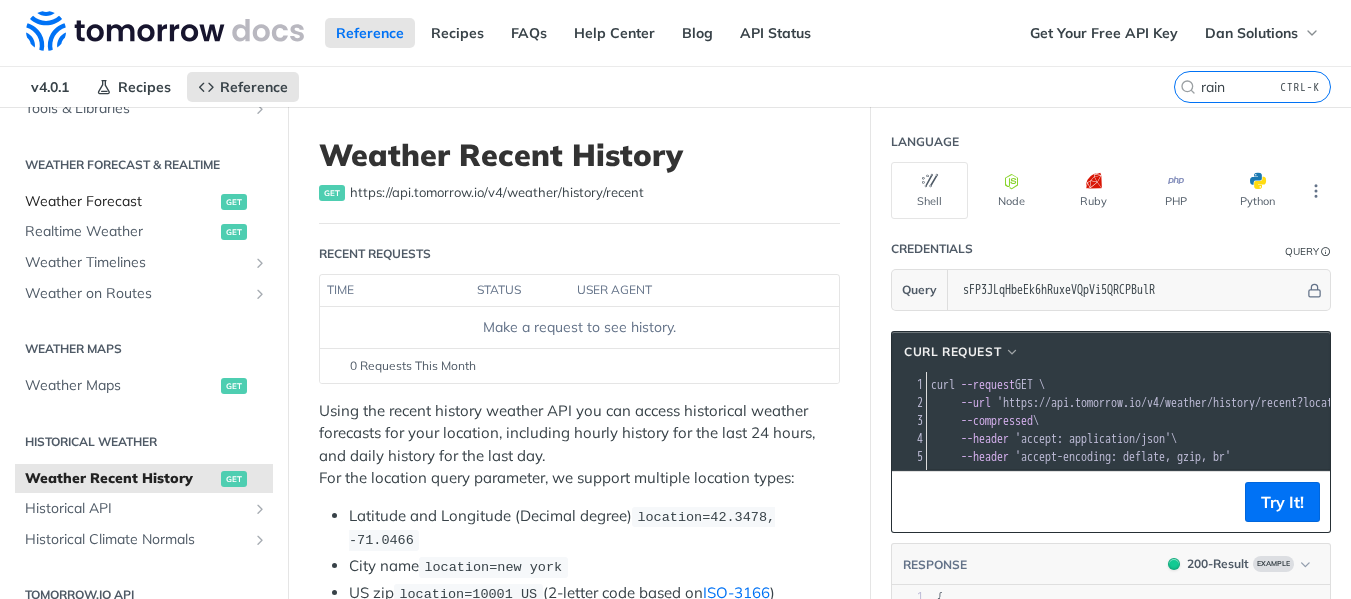 click on "Weather Forecast" at bounding box center [120, 202] 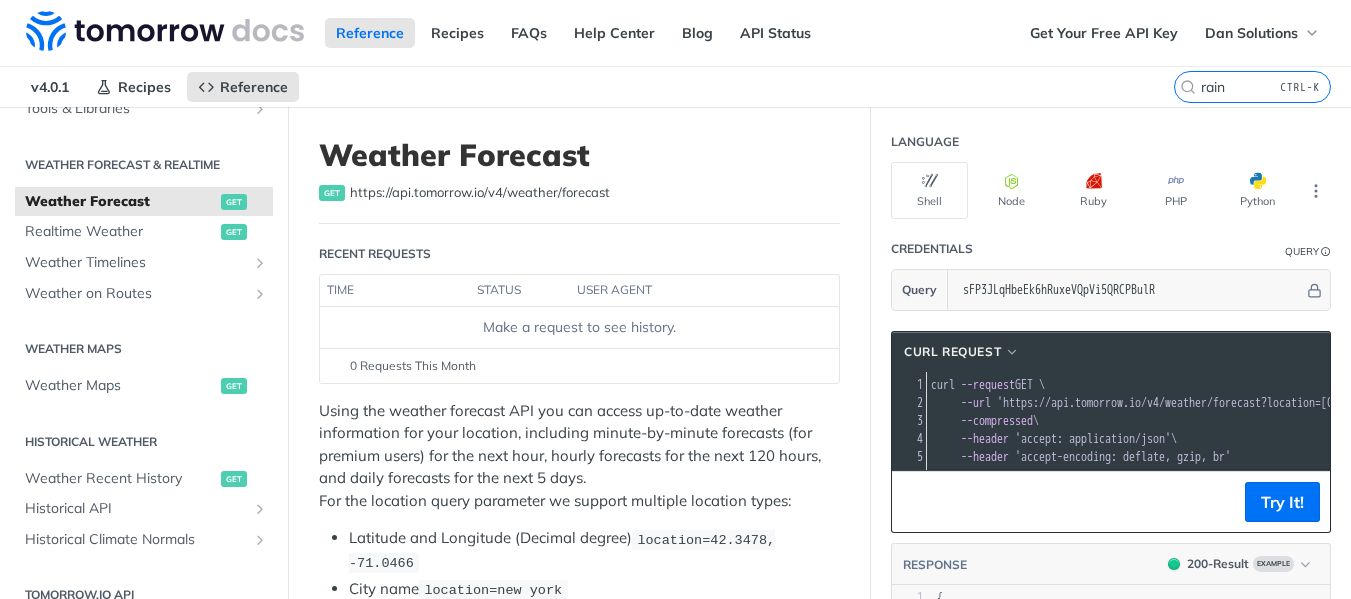 scroll, scrollTop: 486, scrollLeft: 0, axis: vertical 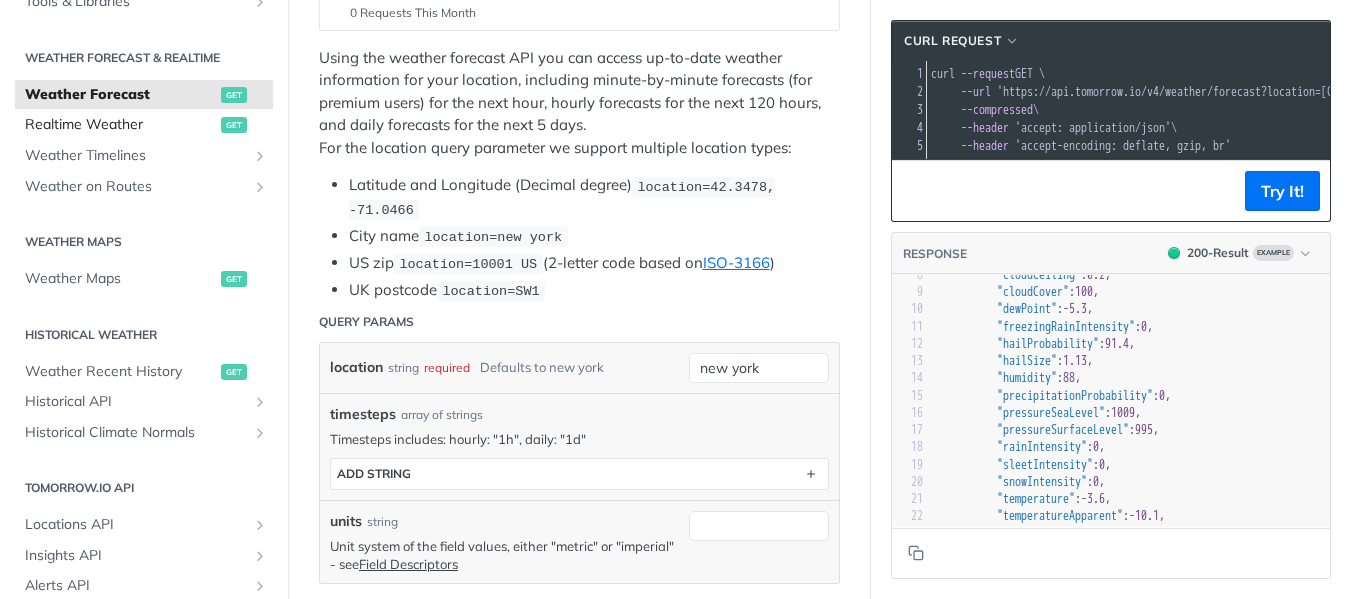 click on "Realtime Weather" at bounding box center (120, 125) 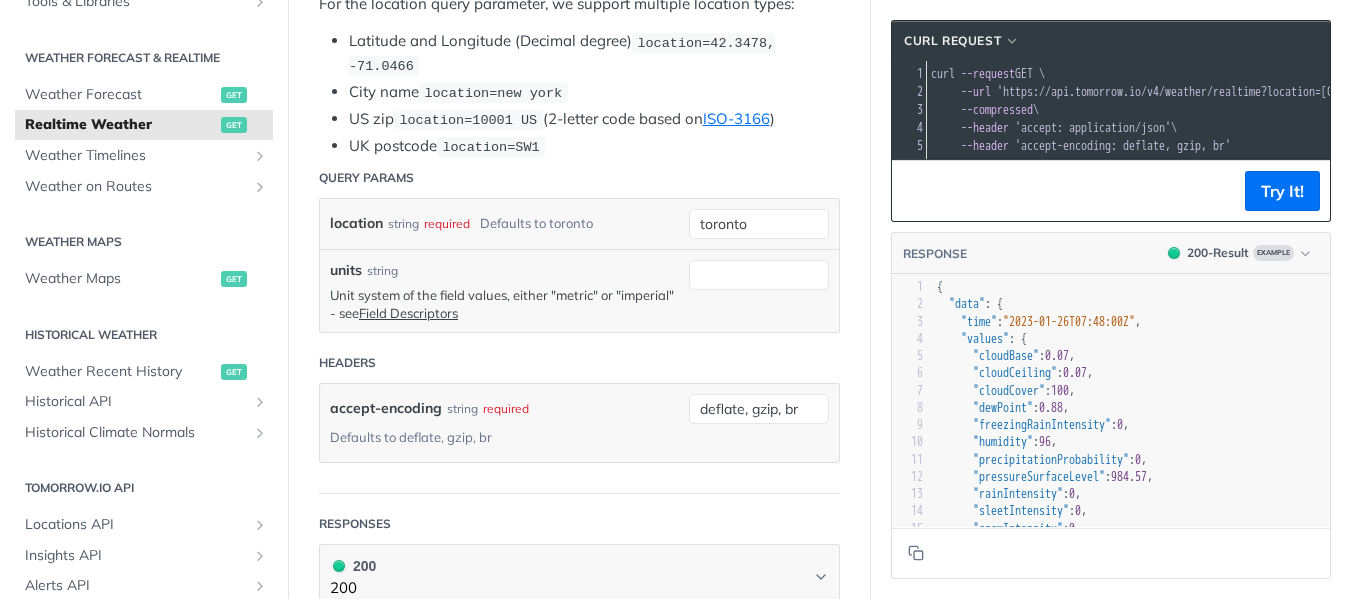 scroll, scrollTop: 0, scrollLeft: 0, axis: both 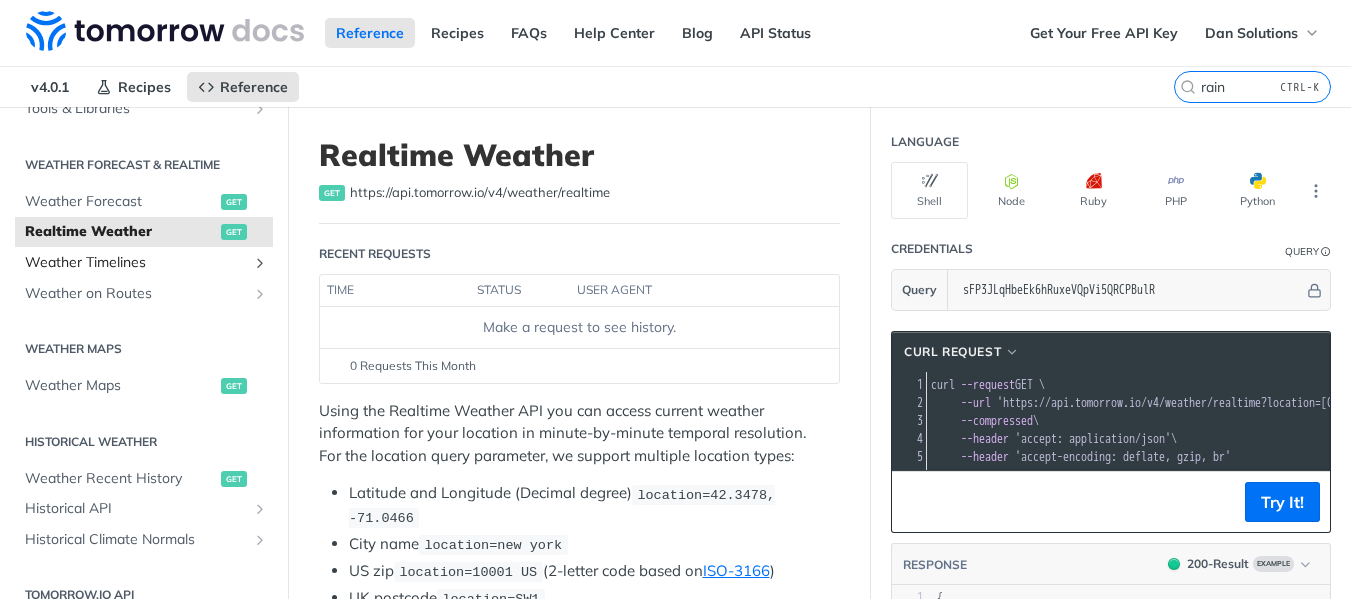 click on "Weather Timelines" at bounding box center [136, 263] 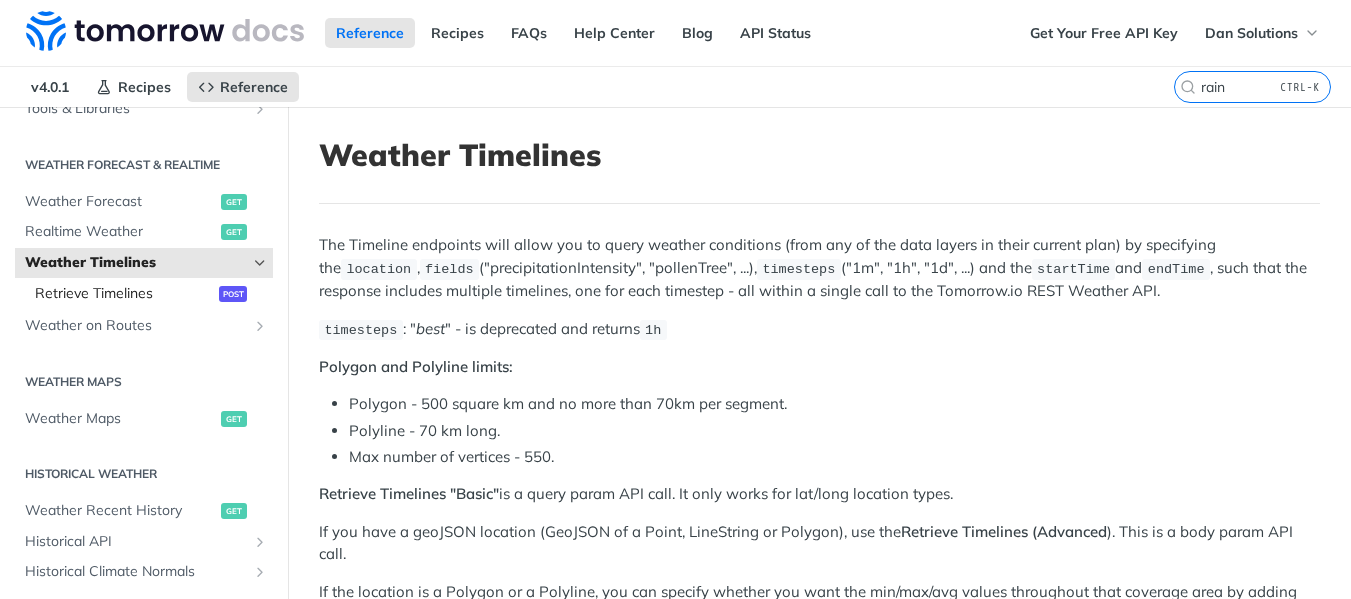 click on "Retrieve Timelines" at bounding box center (124, 294) 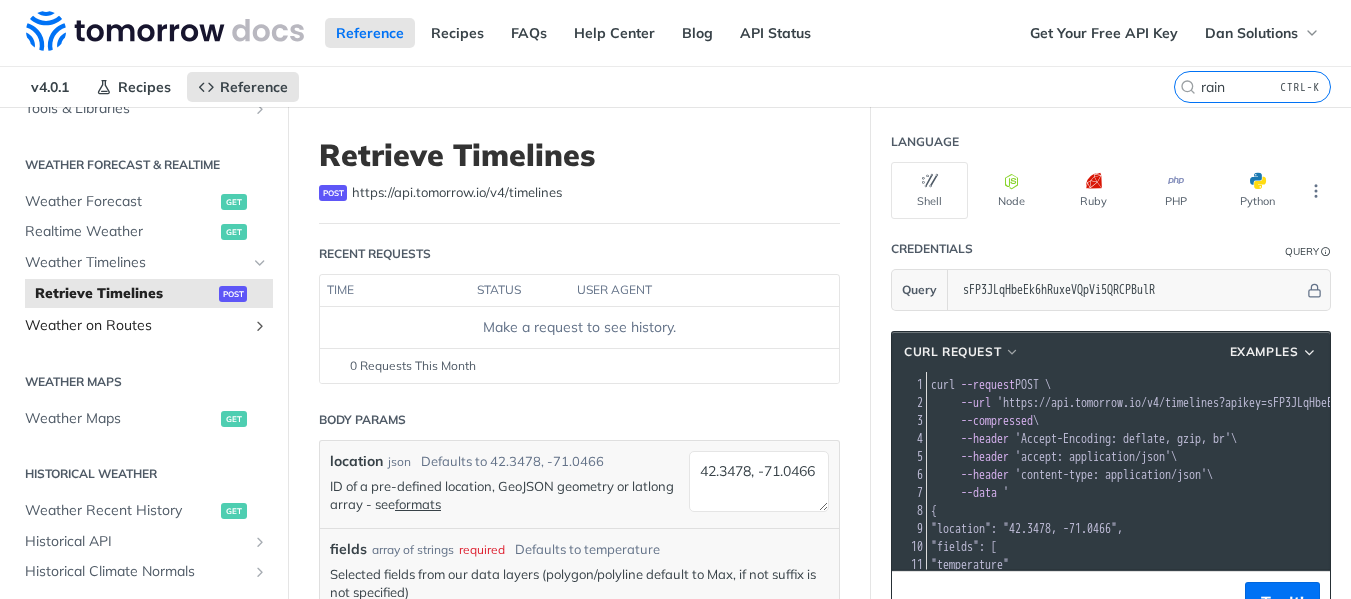click on "Weather on Routes" at bounding box center (136, 326) 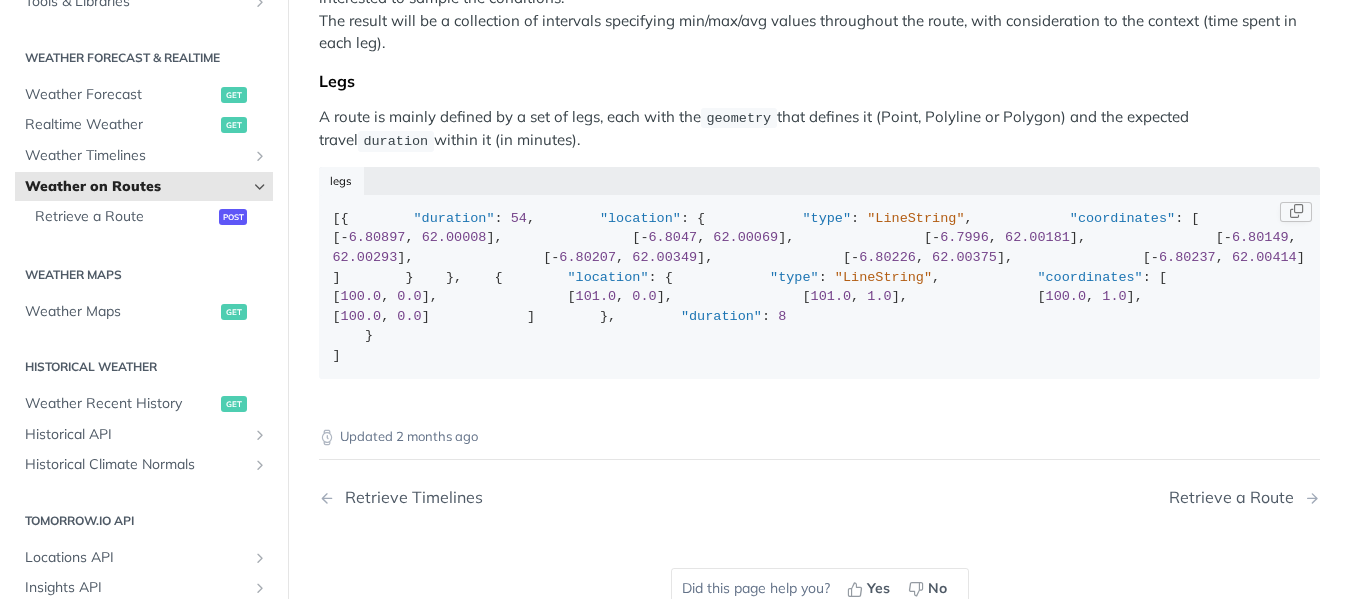 scroll, scrollTop: 333, scrollLeft: 0, axis: vertical 